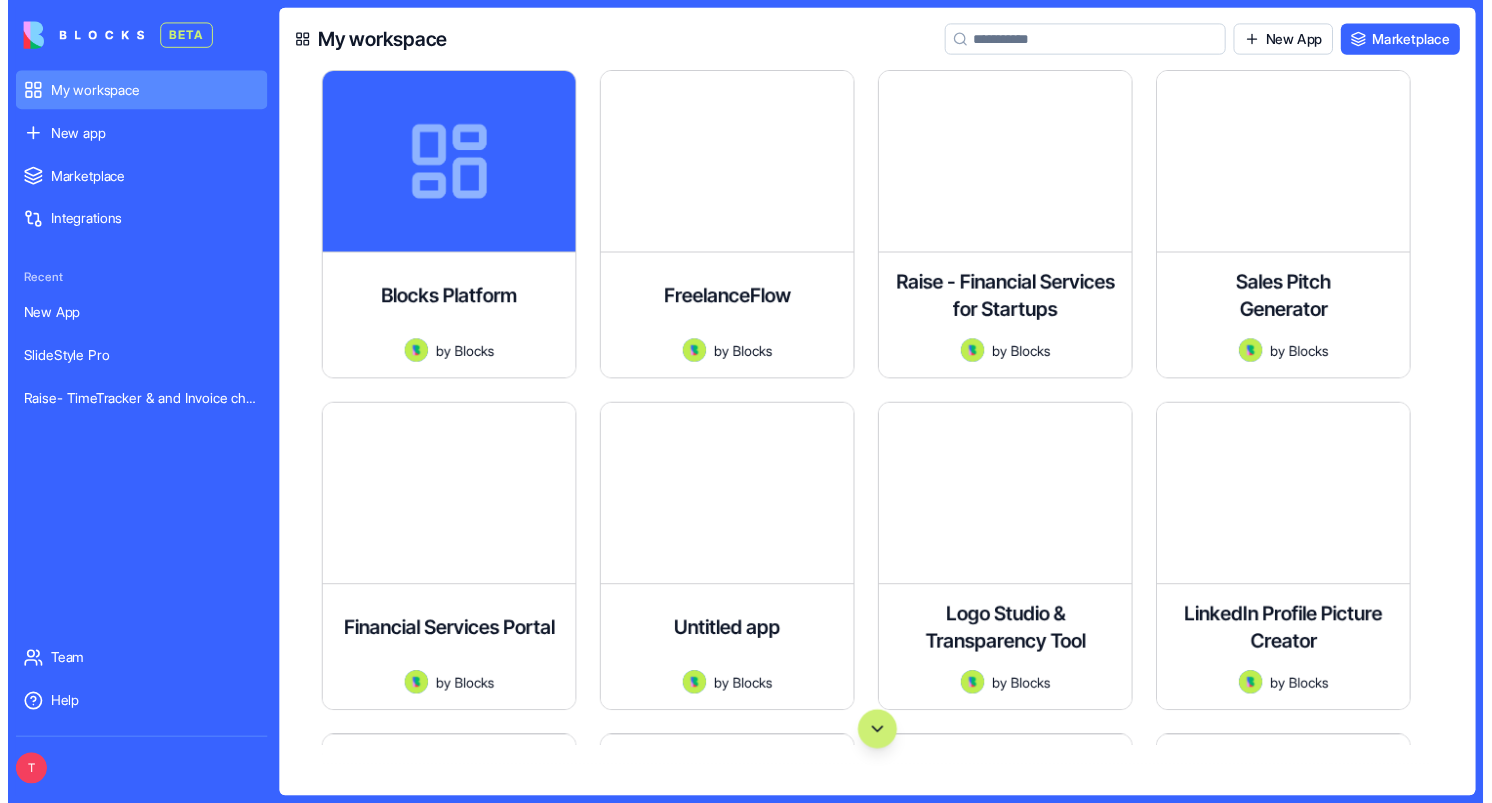 scroll, scrollTop: 0, scrollLeft: 0, axis: both 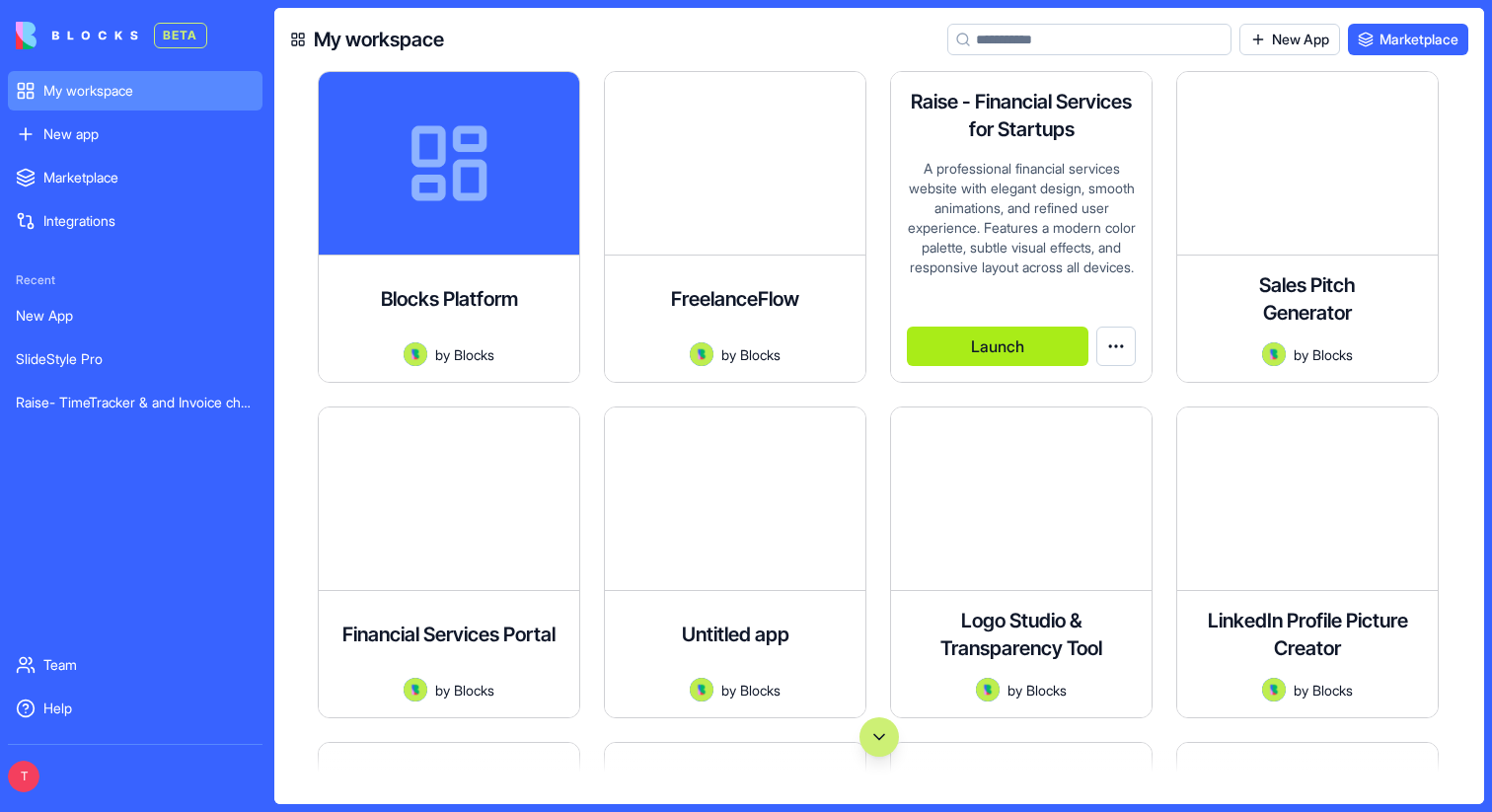 click on "Launch" at bounding box center (998, 346) 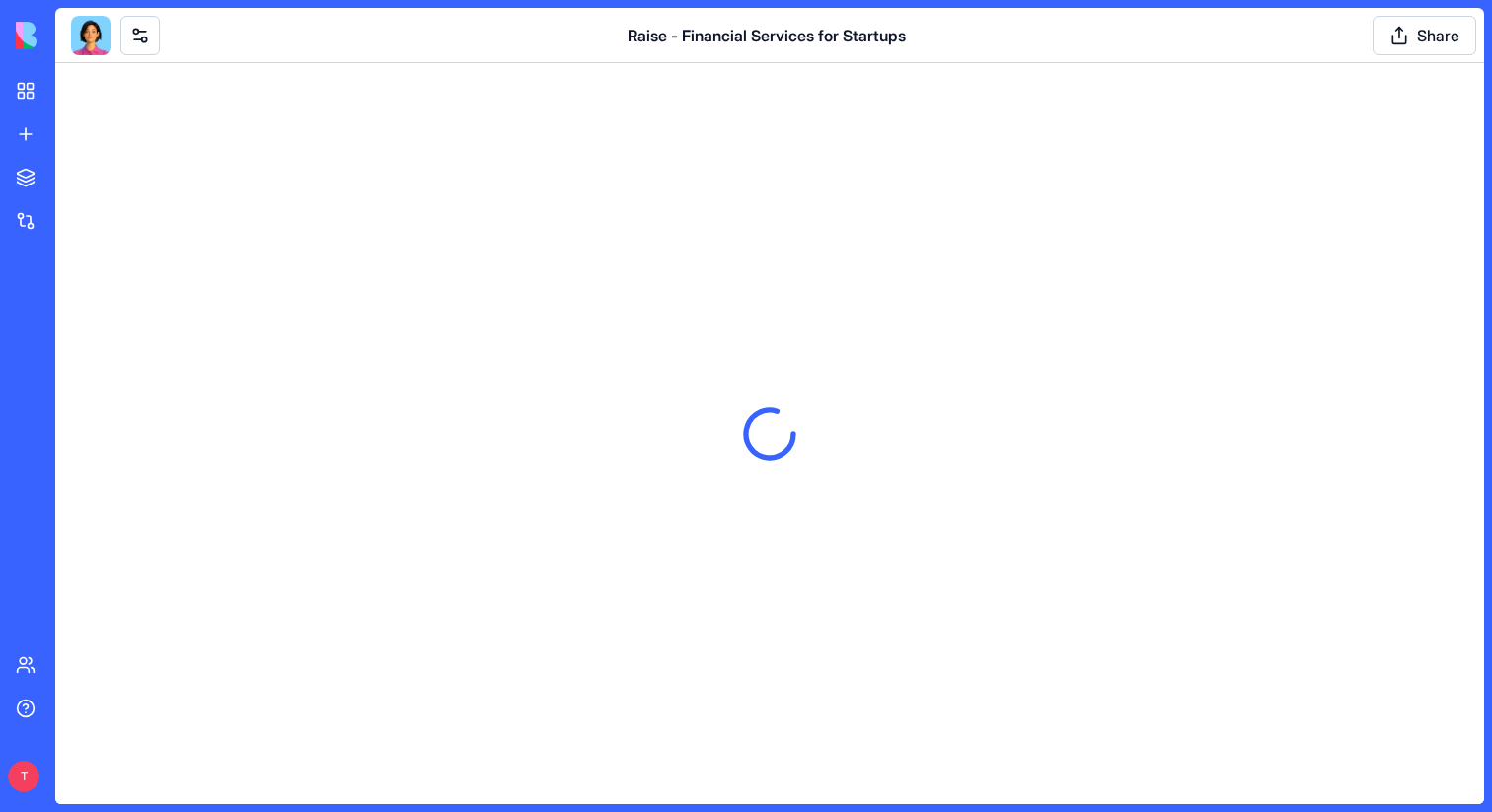scroll, scrollTop: 0, scrollLeft: 0, axis: both 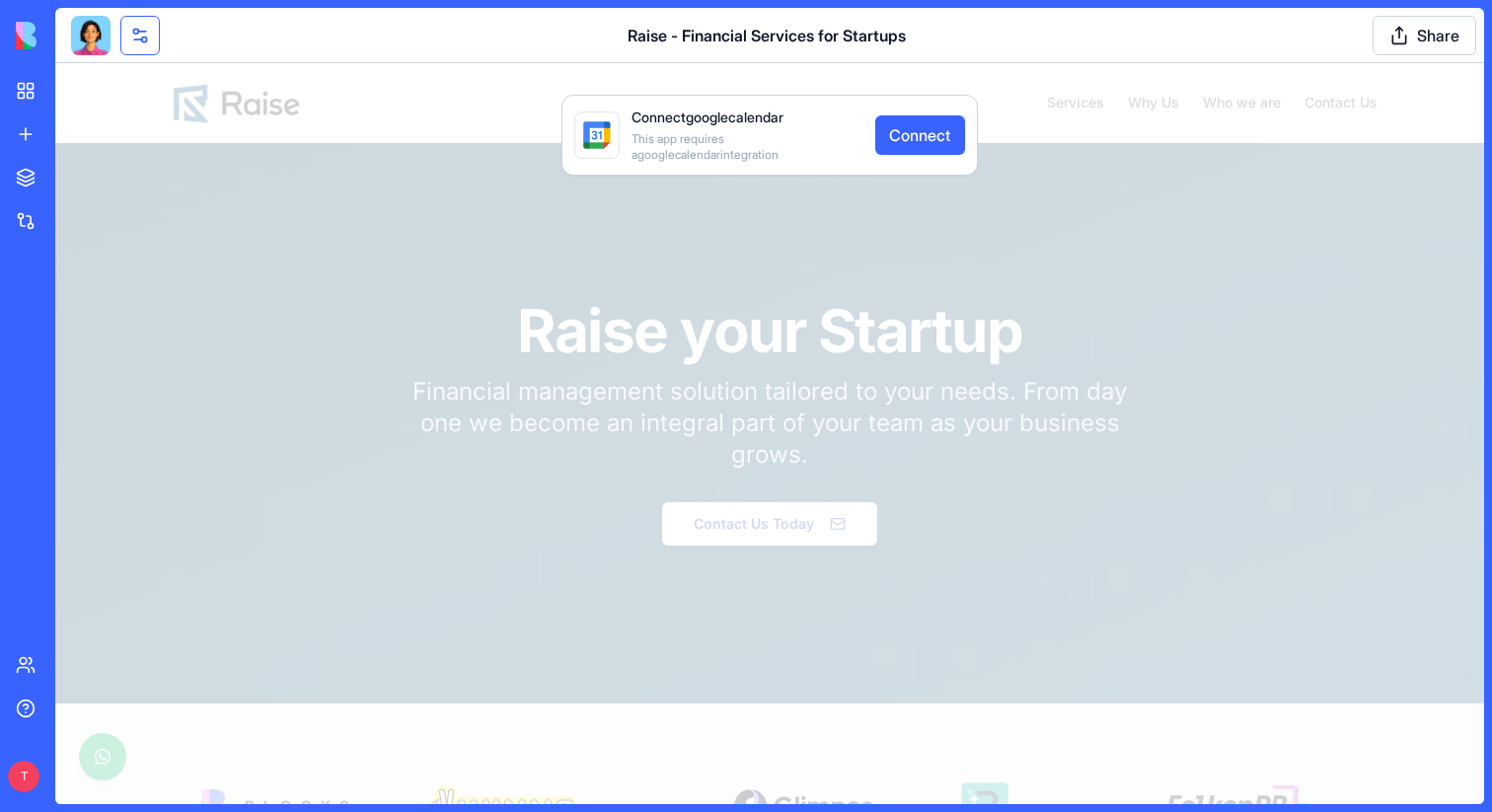 click at bounding box center (140, 36) 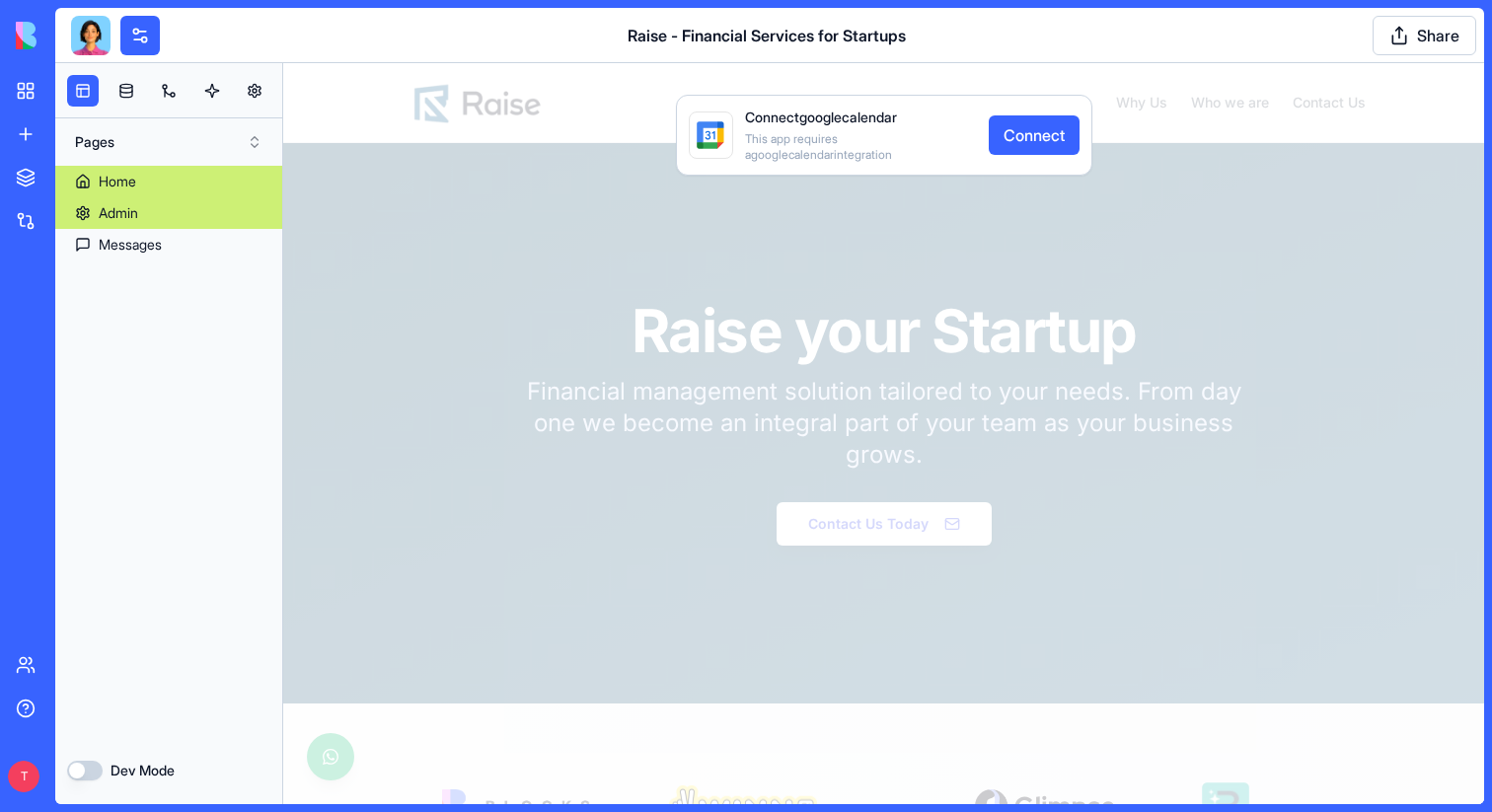 click on "Admin" at bounding box center [169, 213] 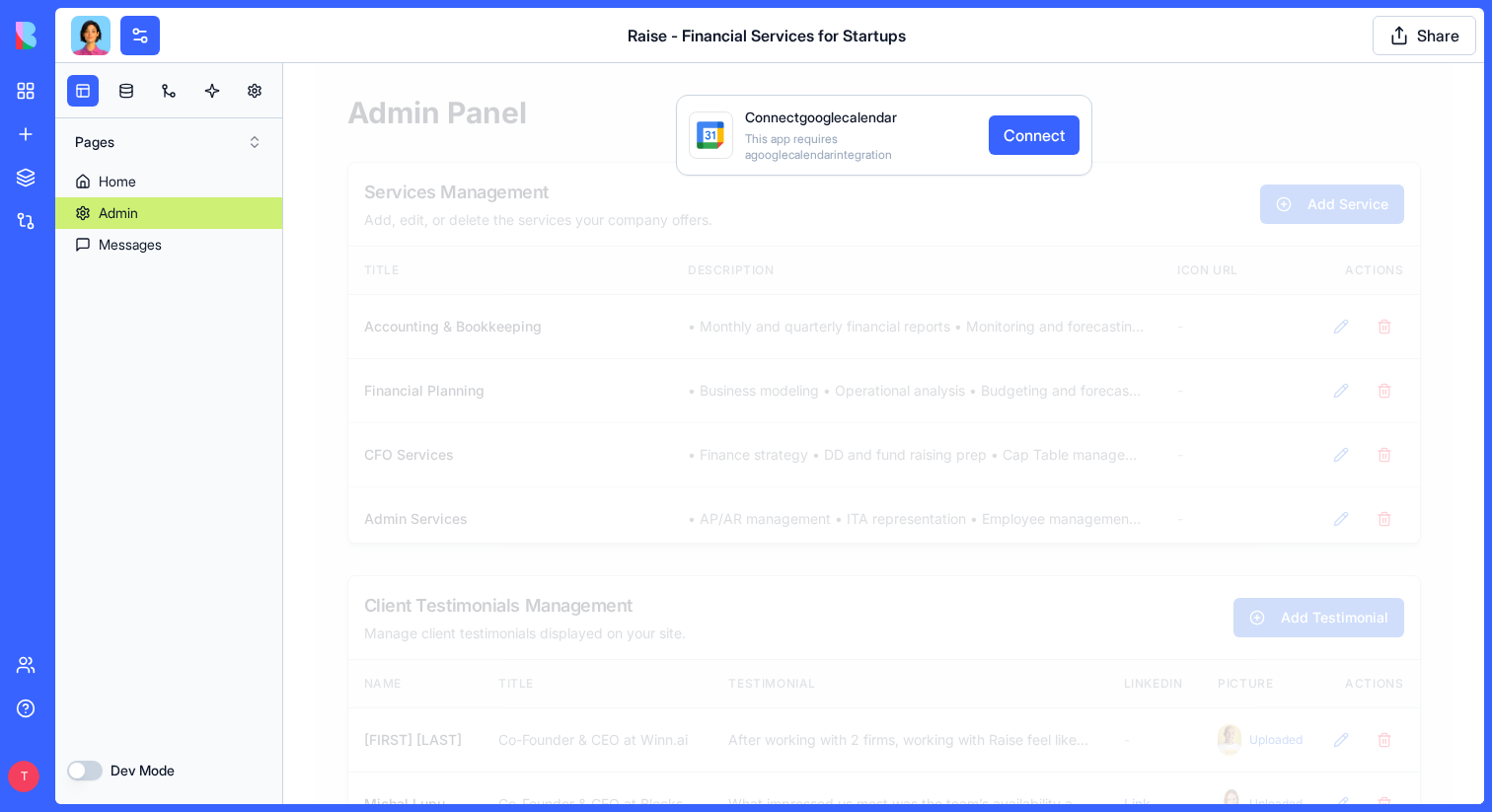 click on "Connect  googlecalendar This app requires a  googlecalendar  integration Connect" at bounding box center (883, 433) 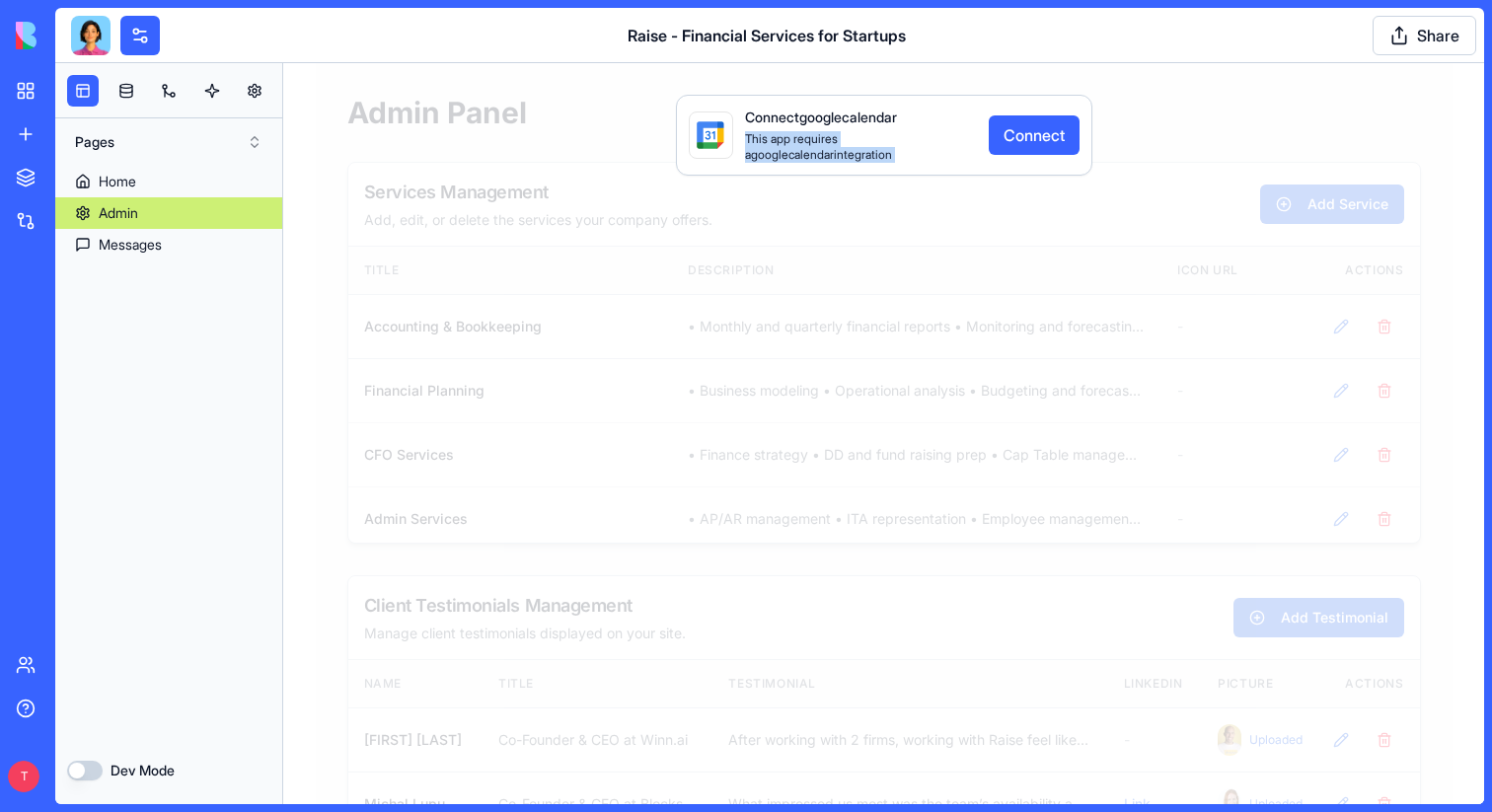 click on "Connect  googlecalendar This app requires a  googlecalendar  integration Connect" at bounding box center (883, 433) 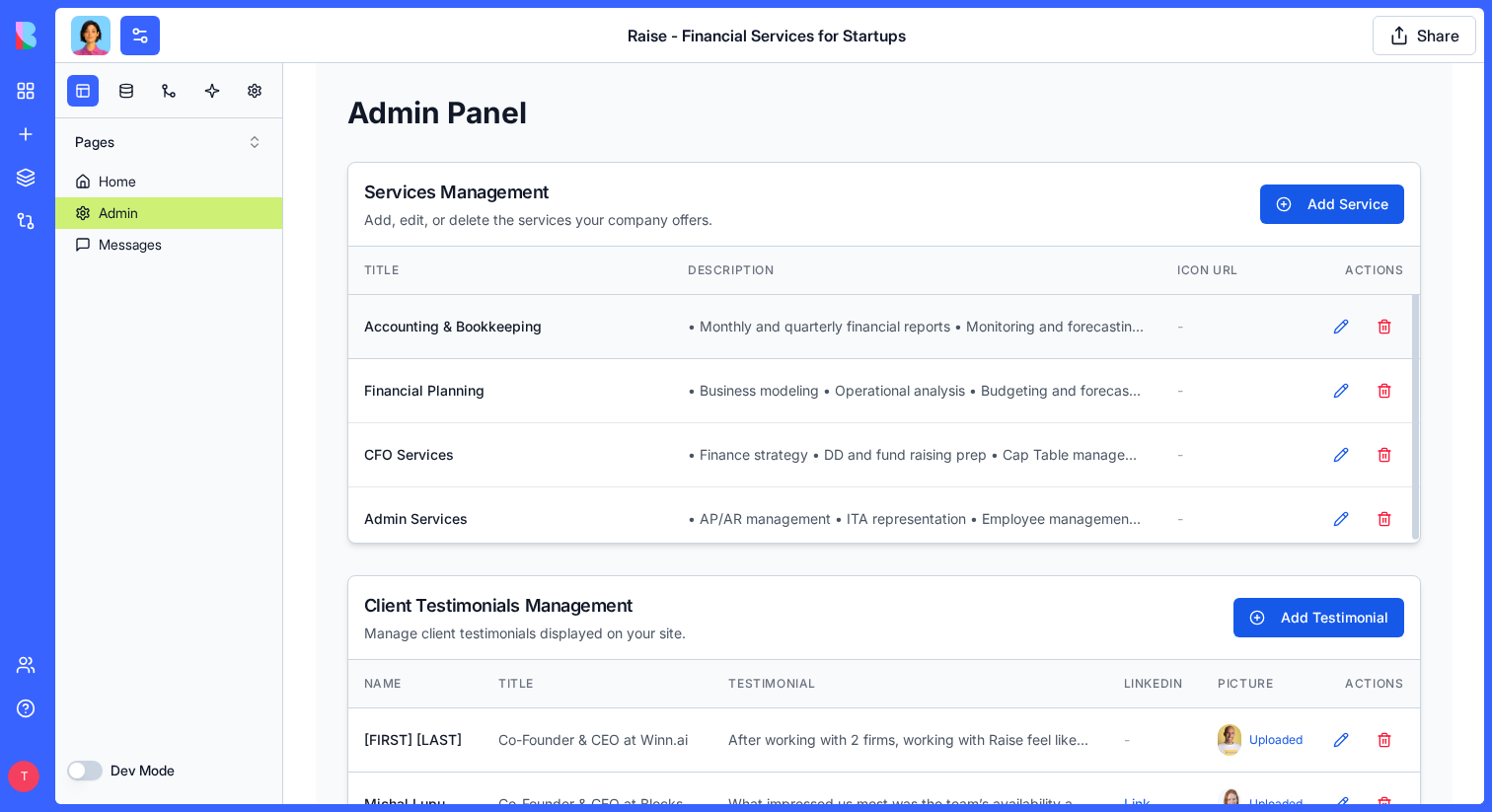 scroll, scrollTop: 7, scrollLeft: 0, axis: vertical 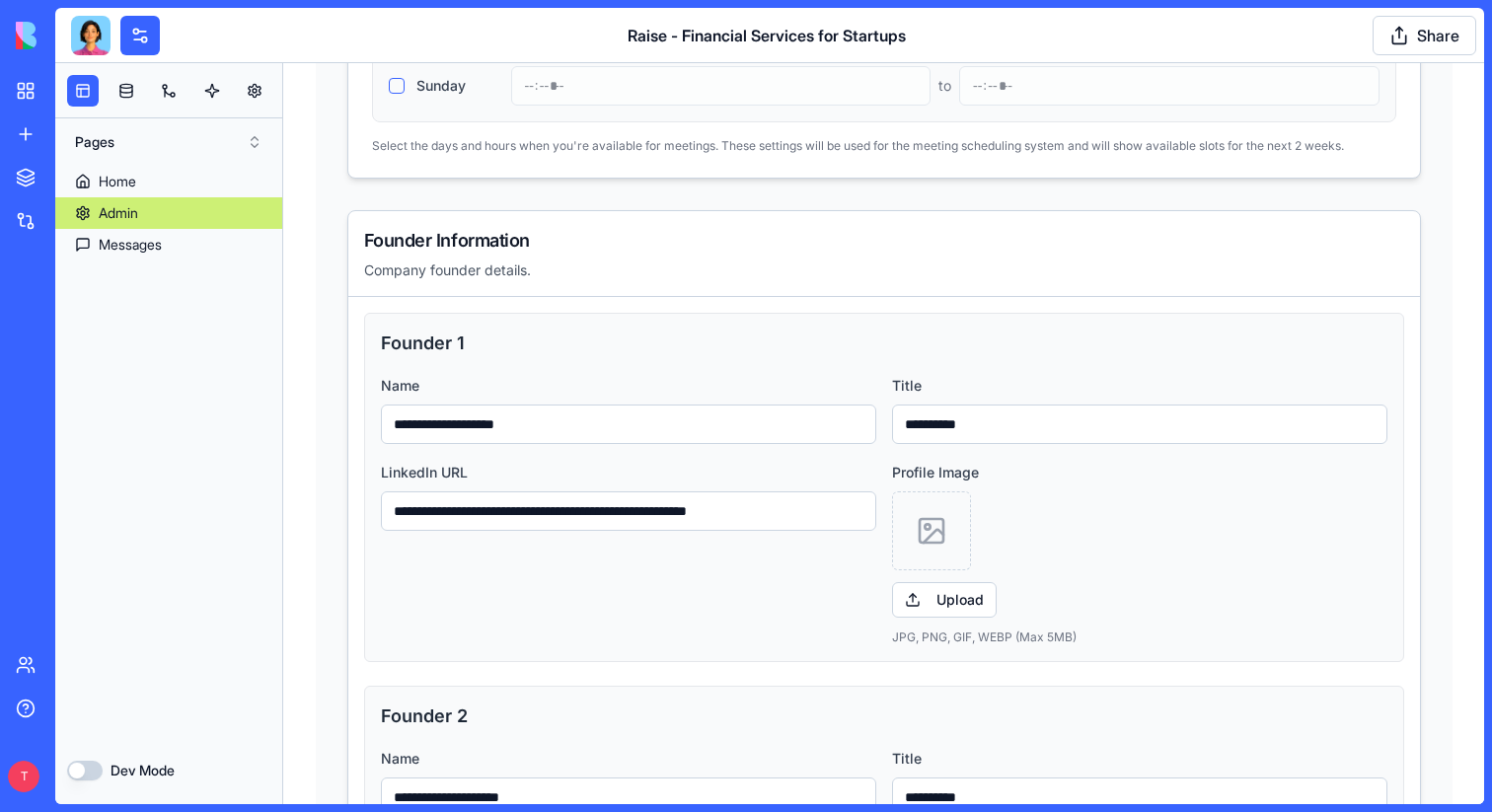 click on "**********" at bounding box center [1140, 424] 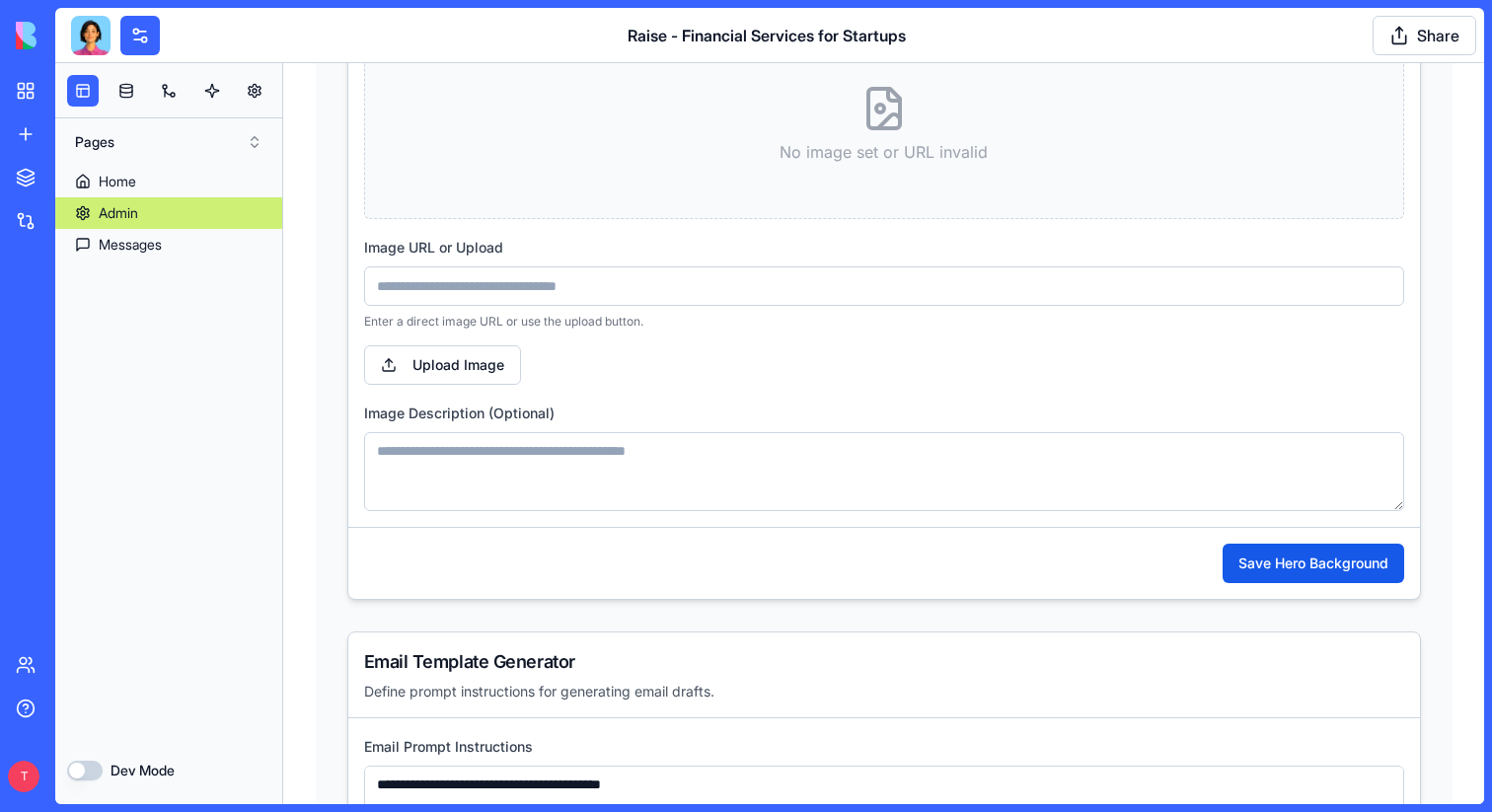 scroll, scrollTop: 5229, scrollLeft: 0, axis: vertical 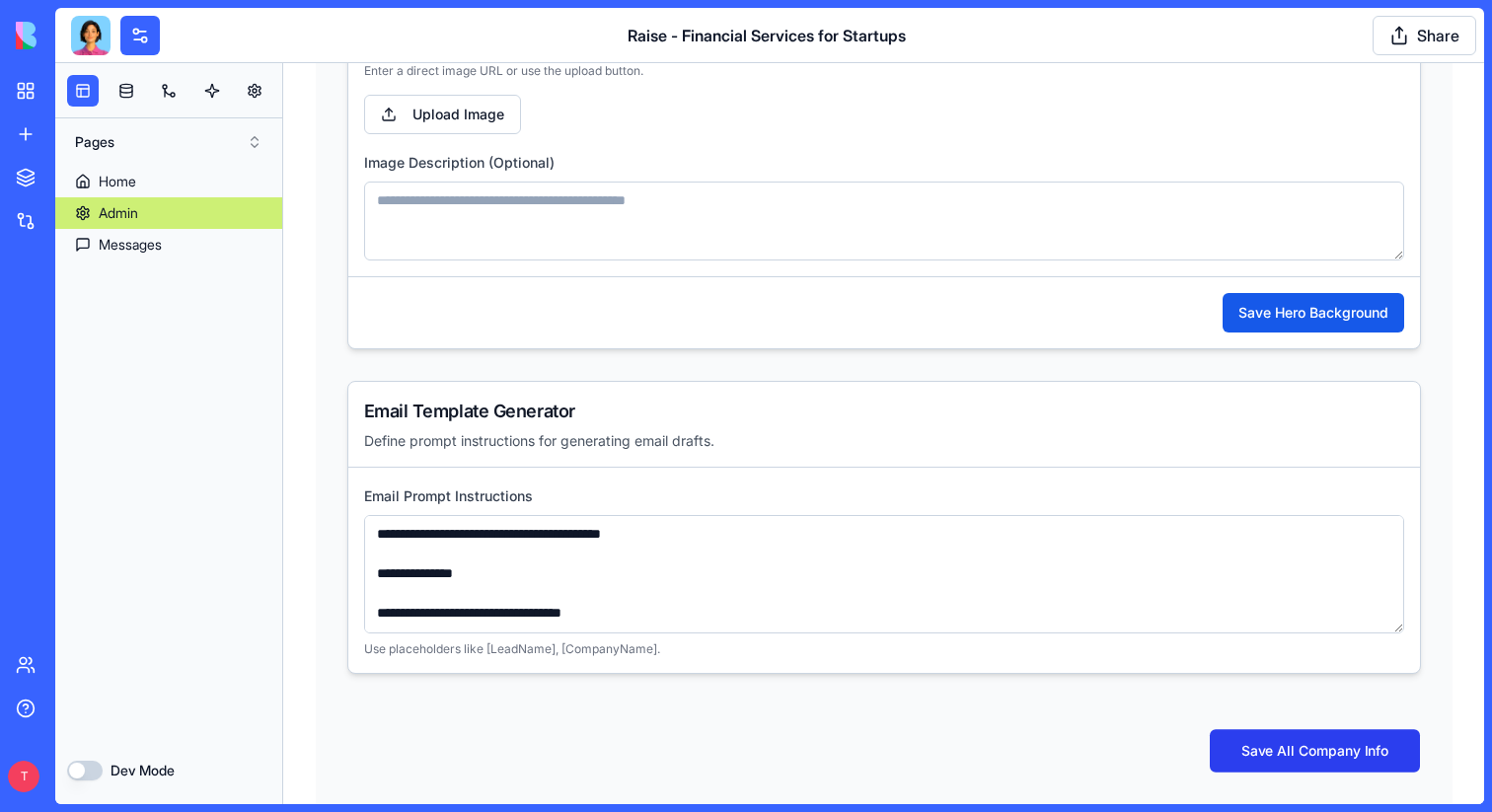 click on "Save All Company Info" at bounding box center (1313, 751) 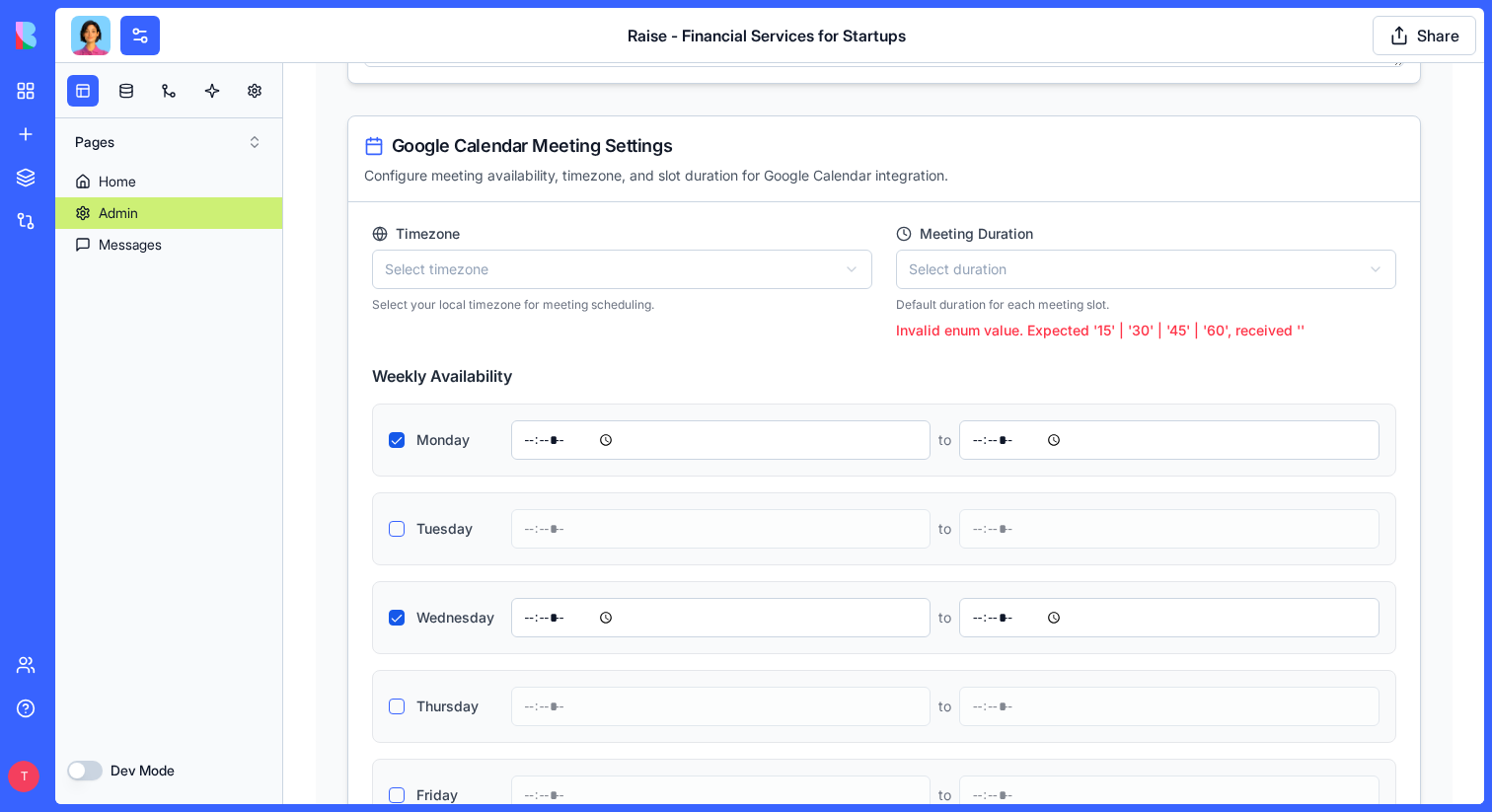 scroll, scrollTop: 1483, scrollLeft: 0, axis: vertical 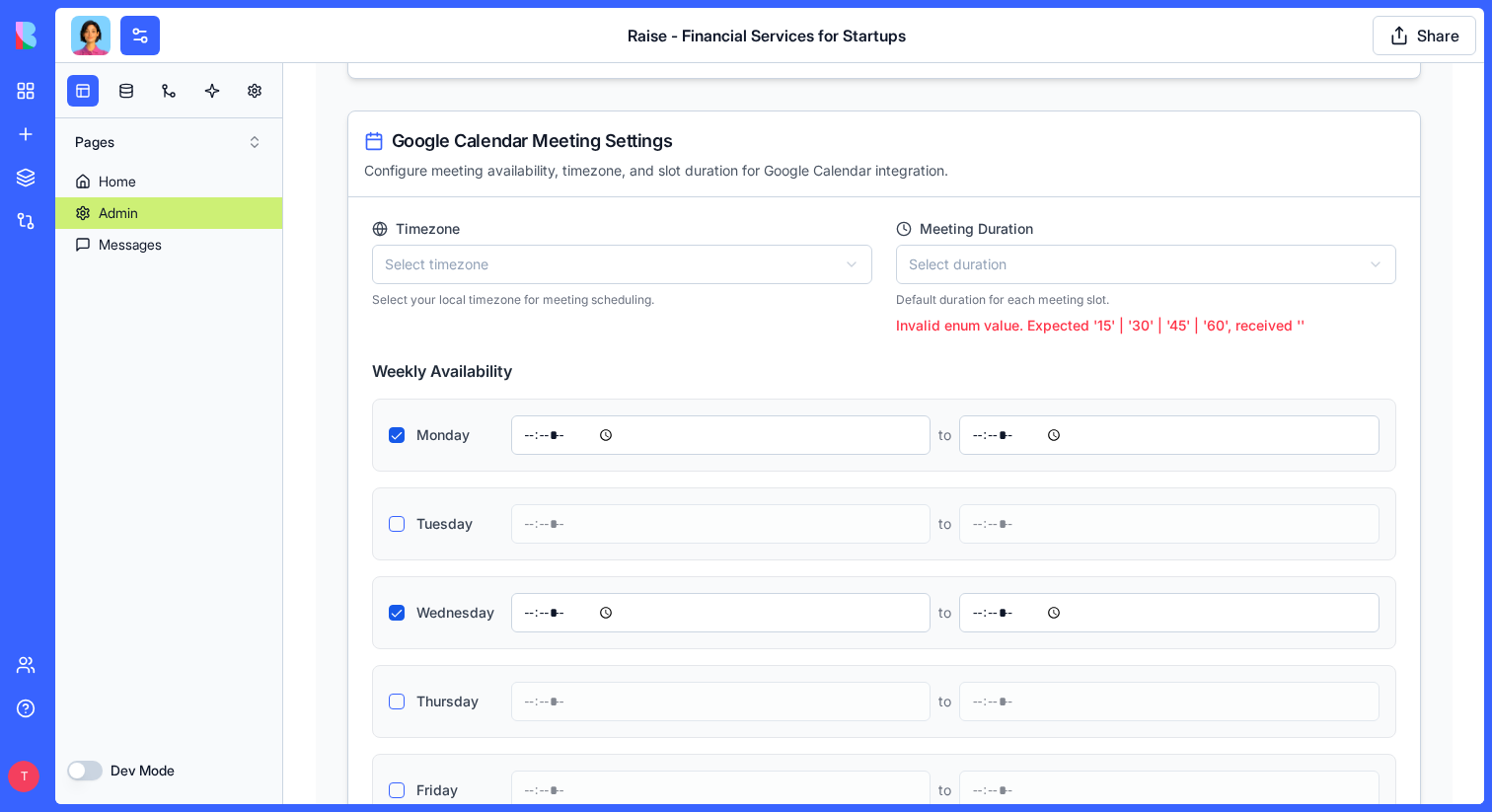 click on "Invalid enum value. Expected '15' | '30' | '45' | '60', received ''" at bounding box center (1146, 326) 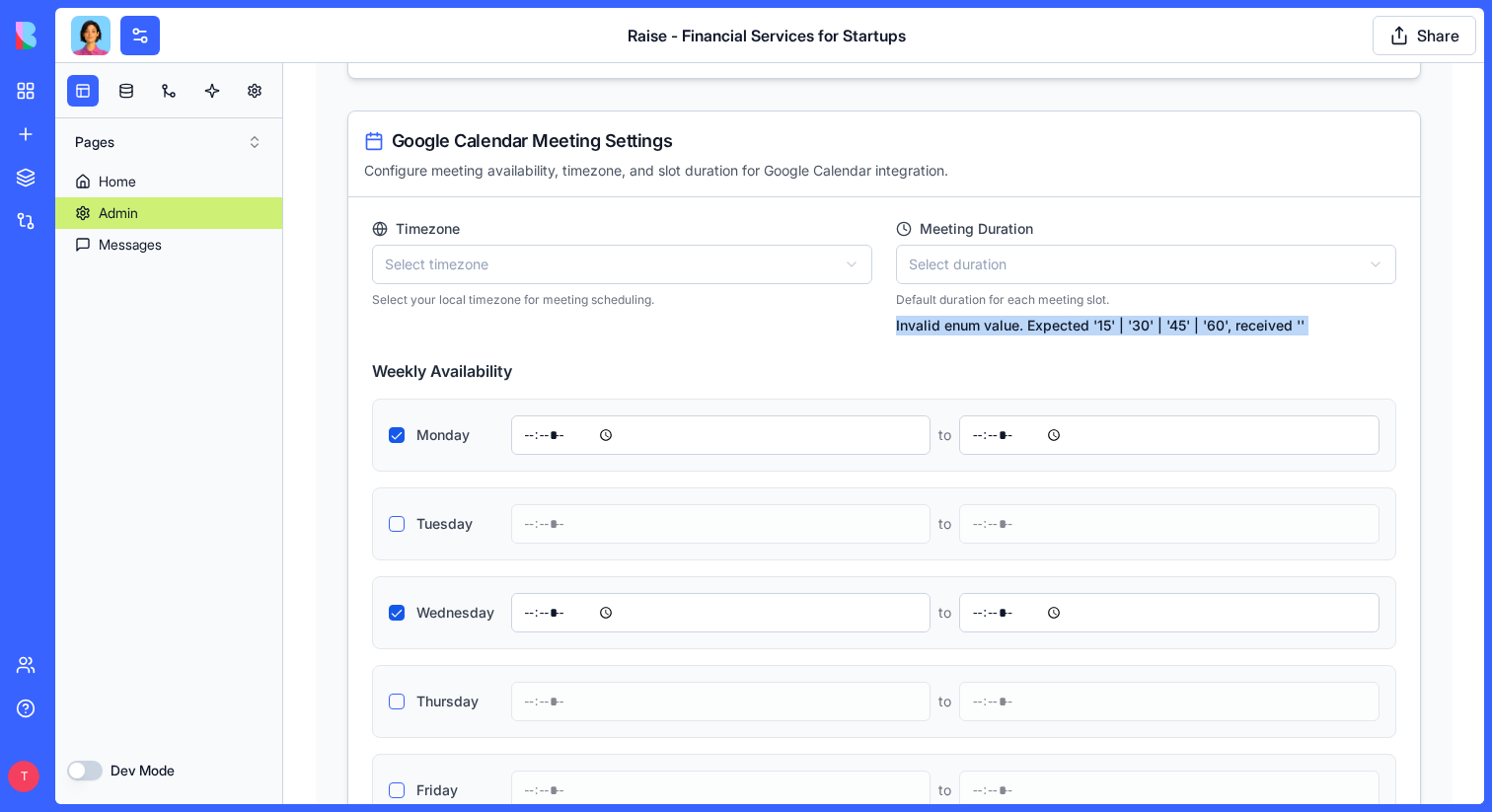 drag, startPoint x: 899, startPoint y: 329, endPoint x: 1338, endPoint y: 332, distance: 439.01025 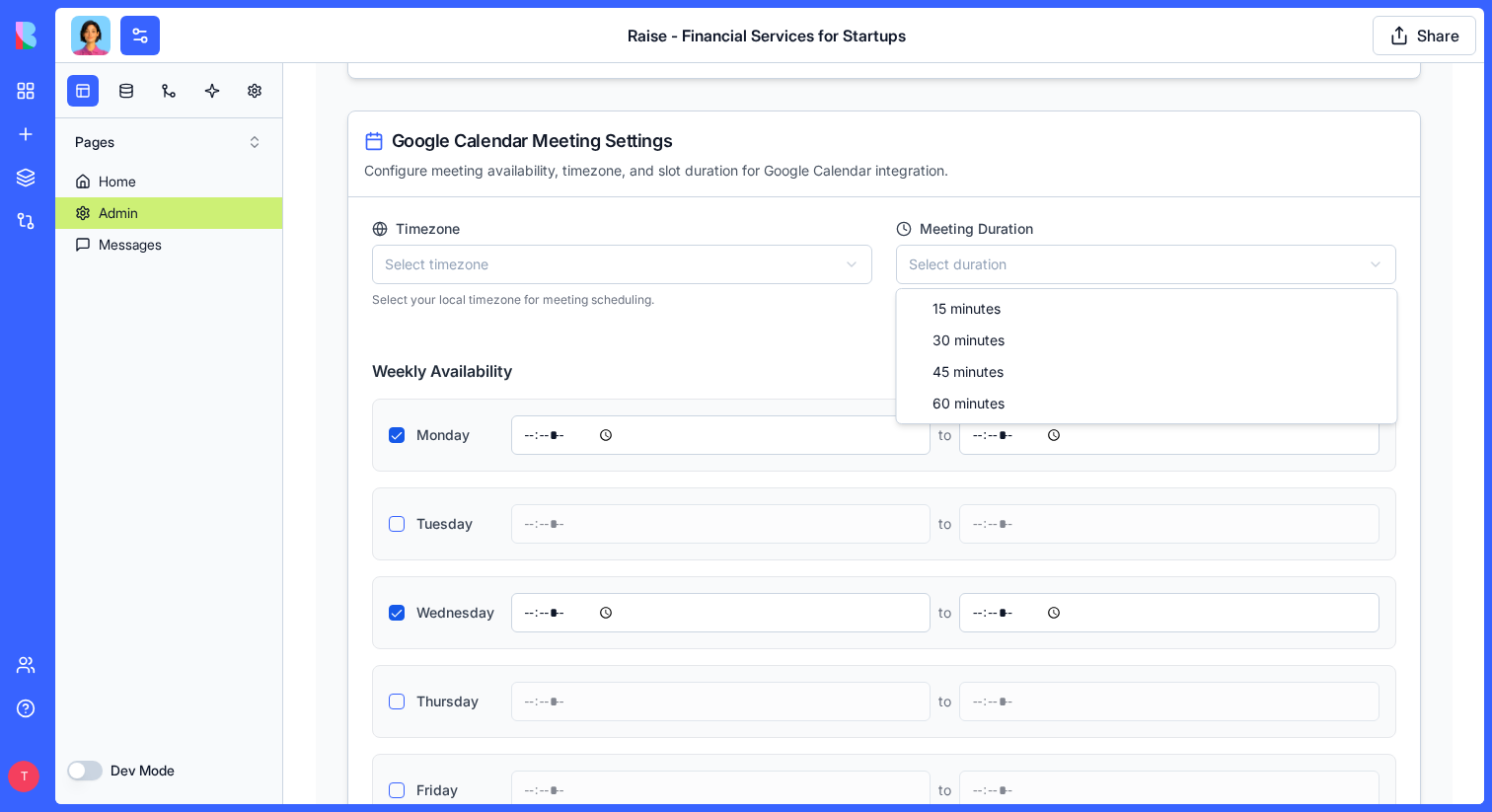 click on "Admin Panel Services Management Add, edit, or delete the services your company offers.  Add Service Title Description Icon URL Actions Accounting & Bookkeeping • Monthly and quarterly financial reports
• Monitoring and forecasting cash flow - Edit Service Delete Service Financial Planning • Business modeling
• Operational analysis
• Budgeting and forecasting
• Key financial metrics monitoring - Edit Service Delete Service CFO Services • Finance strategy
• DD and fund raising prep
• Cap Table management
• Technology solutions implementation - Edit Service Delete Service Admin Services • AP/AR management
• ITA representation
• Employee management
• Ongoing administration - Edit Service Delete Service Client Testimonials Management Manage client testimonials displayed on your site.  Add Testimonial Name Title Testimonial LinkedIn Picture Actions Eldad Postan-Koren Co-Founder & CEO at Winn.ai - Uploaded Edit Testimonial Delete Testimonial Michal Lupu Co-Founder & CEO at Blocks" at bounding box center [883, 1579] 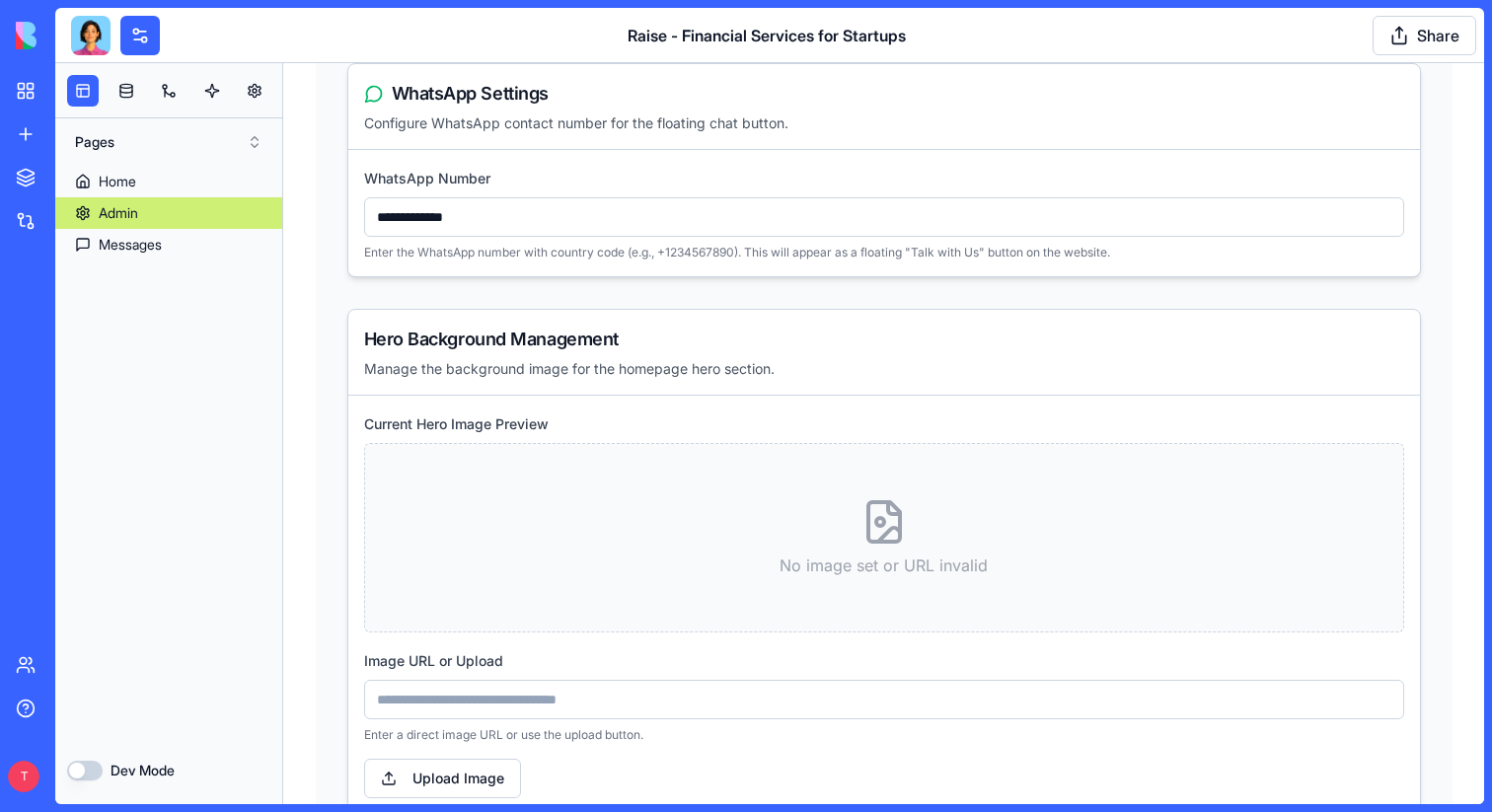scroll, scrollTop: 5229, scrollLeft: 0, axis: vertical 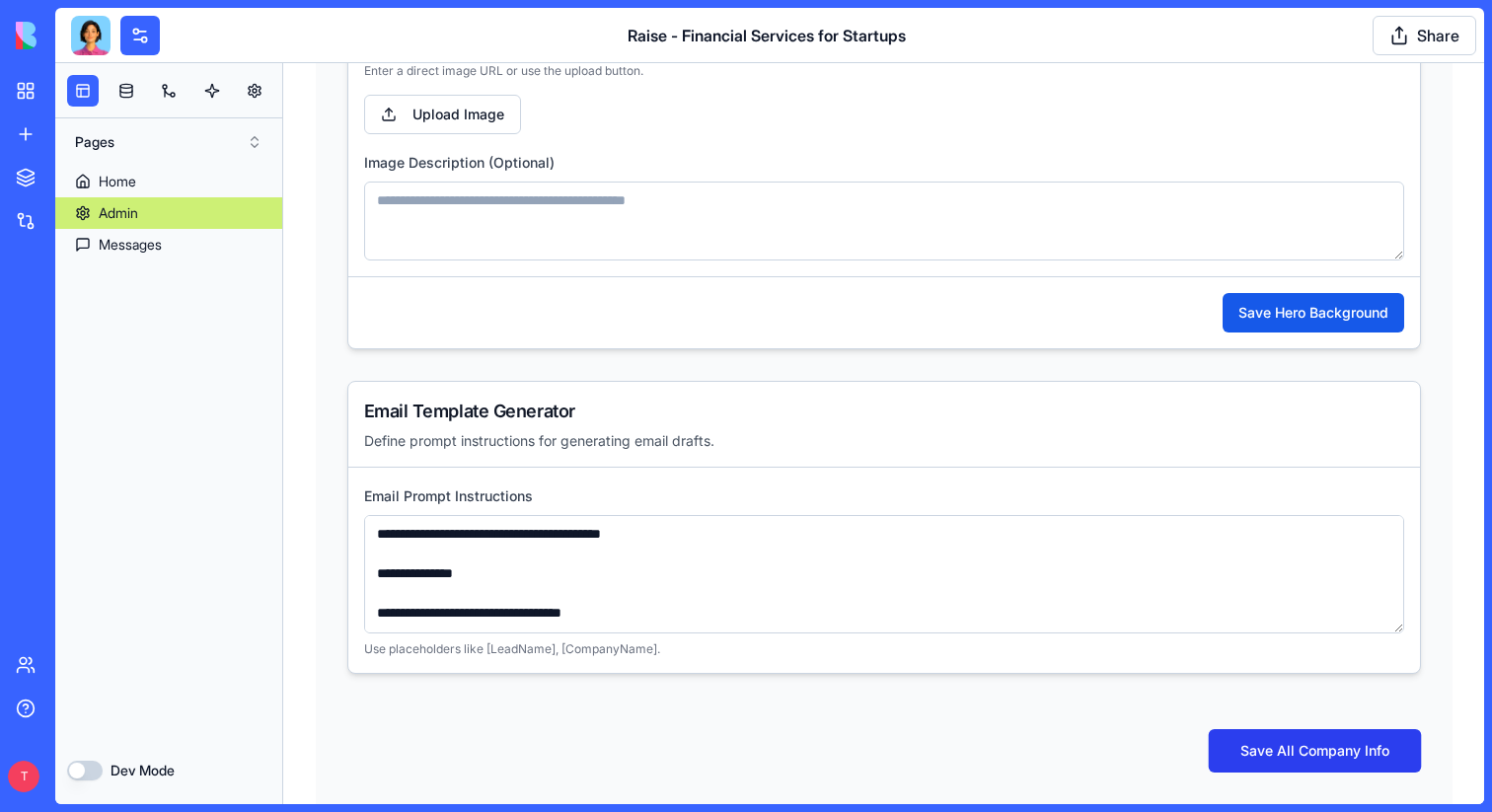 click on "Save All Company Info" at bounding box center (1314, 751) 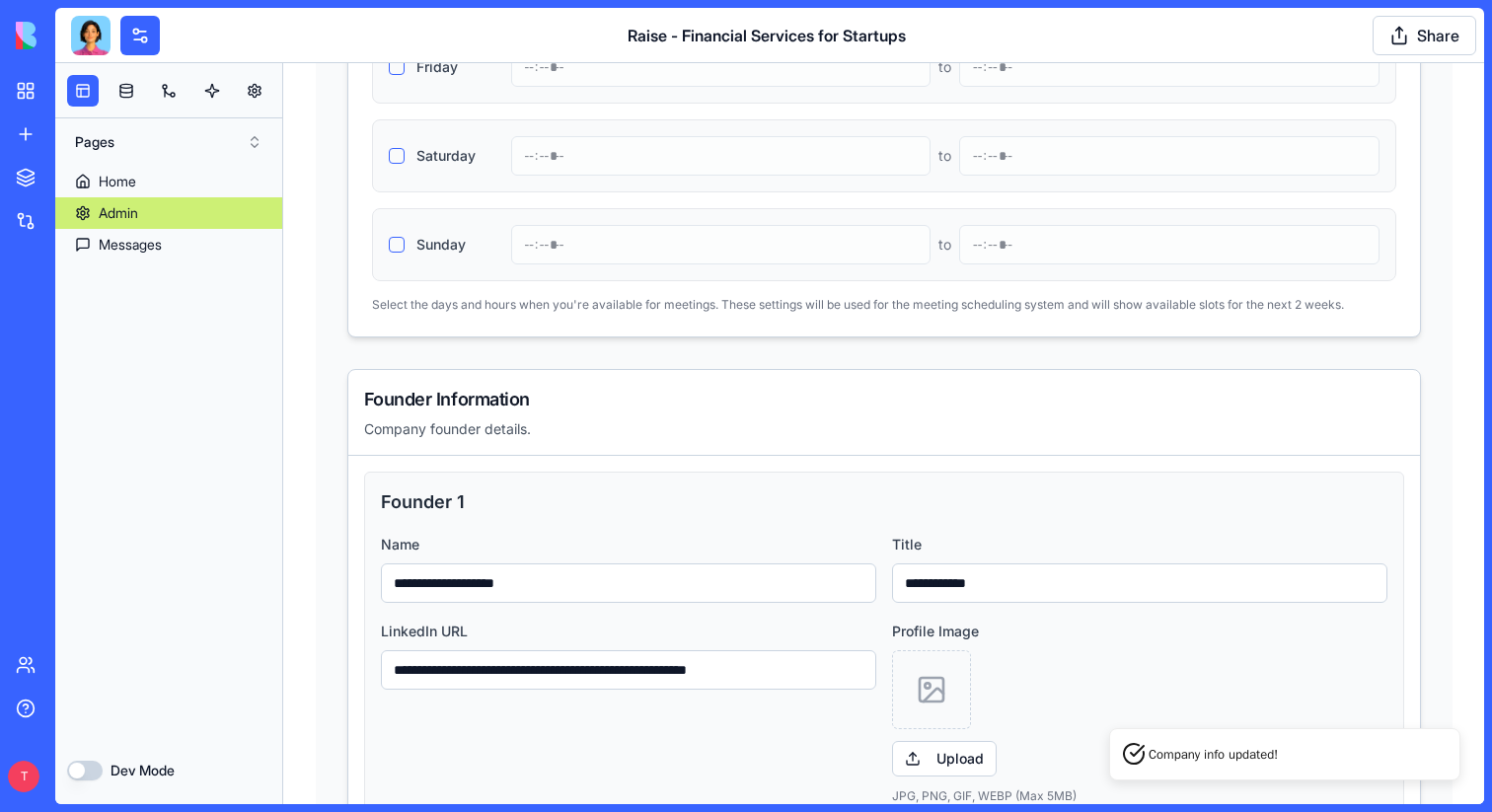 scroll, scrollTop: 2271, scrollLeft: 0, axis: vertical 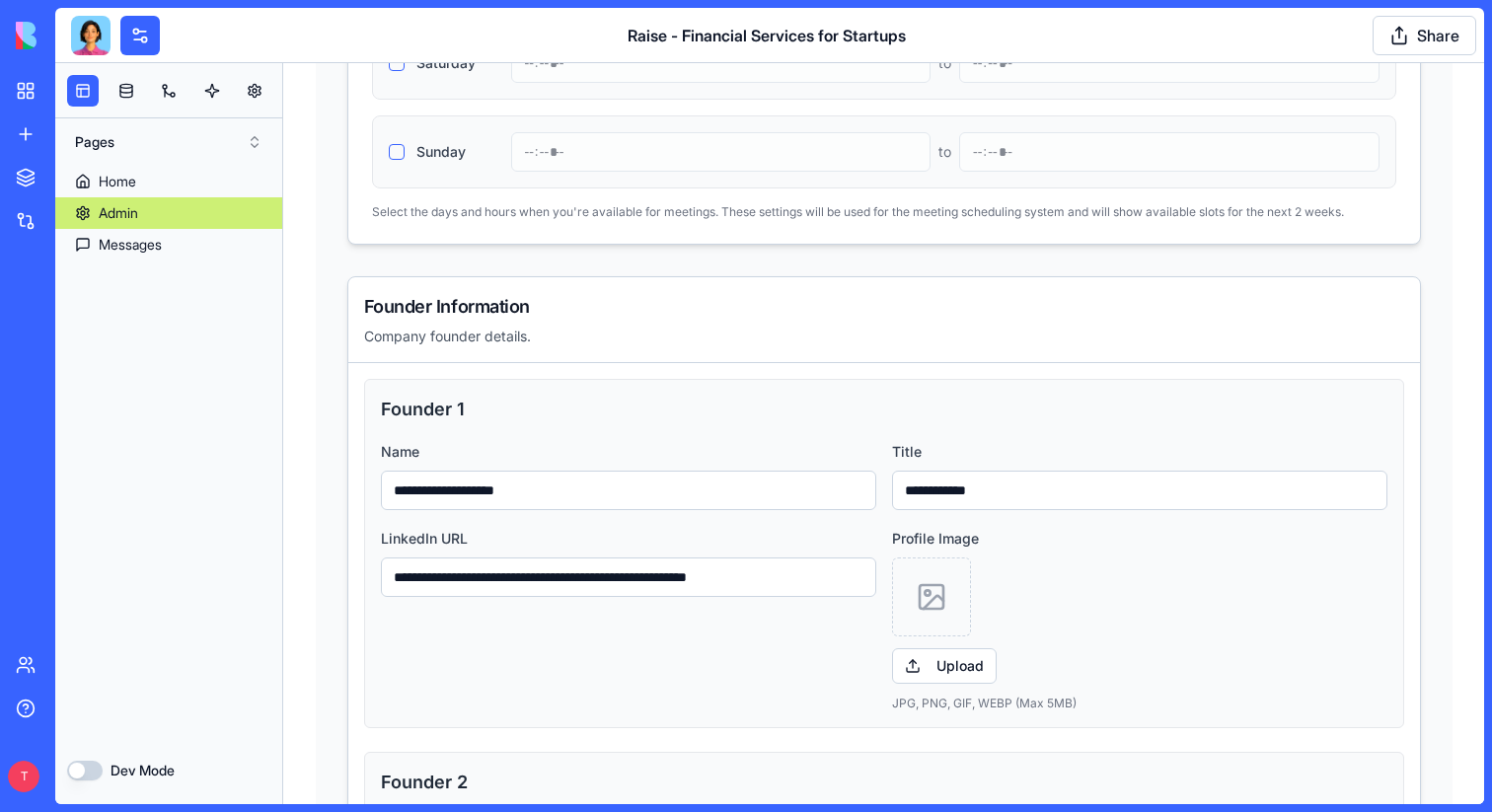click on "**********" at bounding box center [1140, 490] 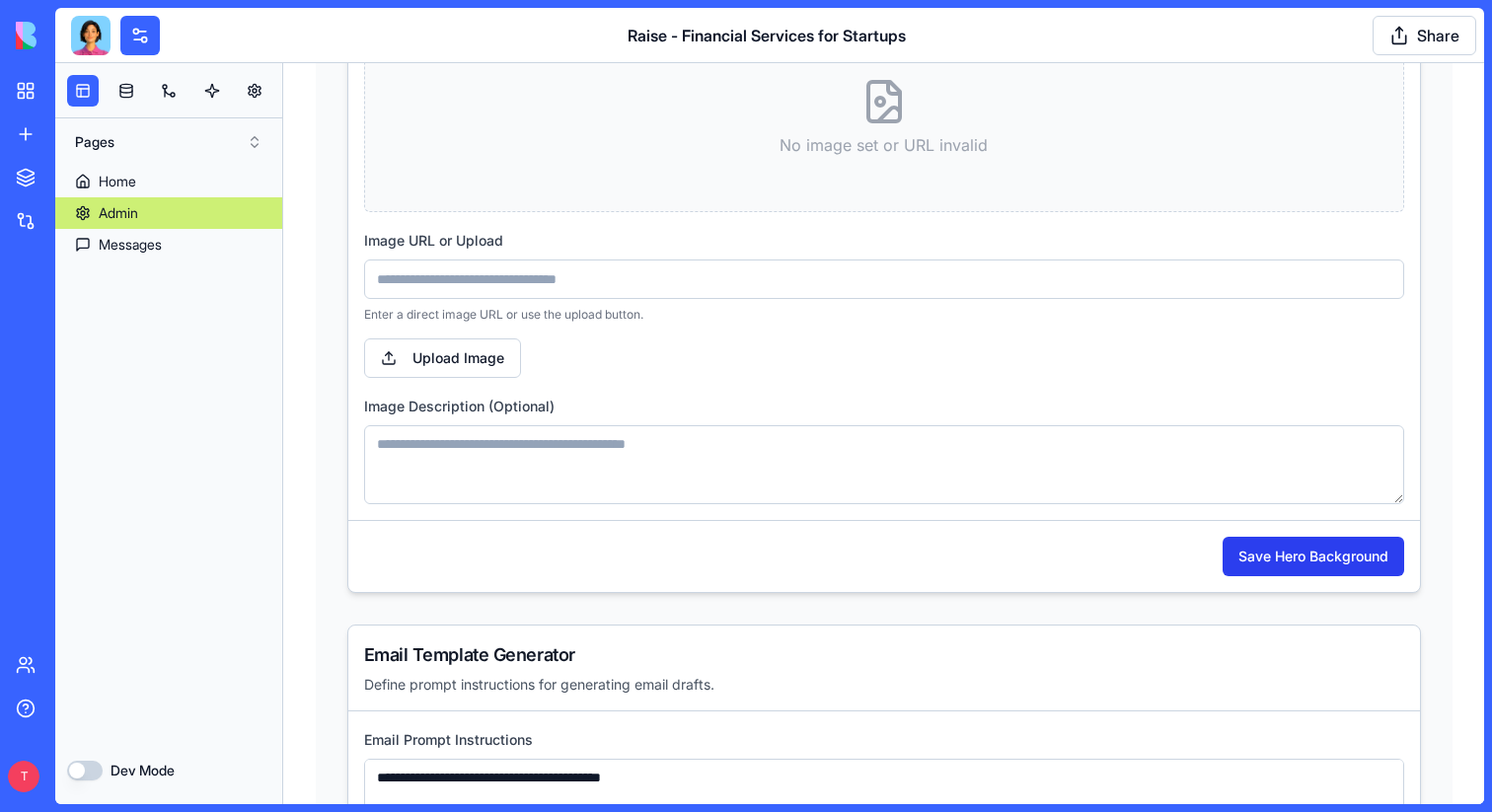 scroll, scrollTop: 5229, scrollLeft: 0, axis: vertical 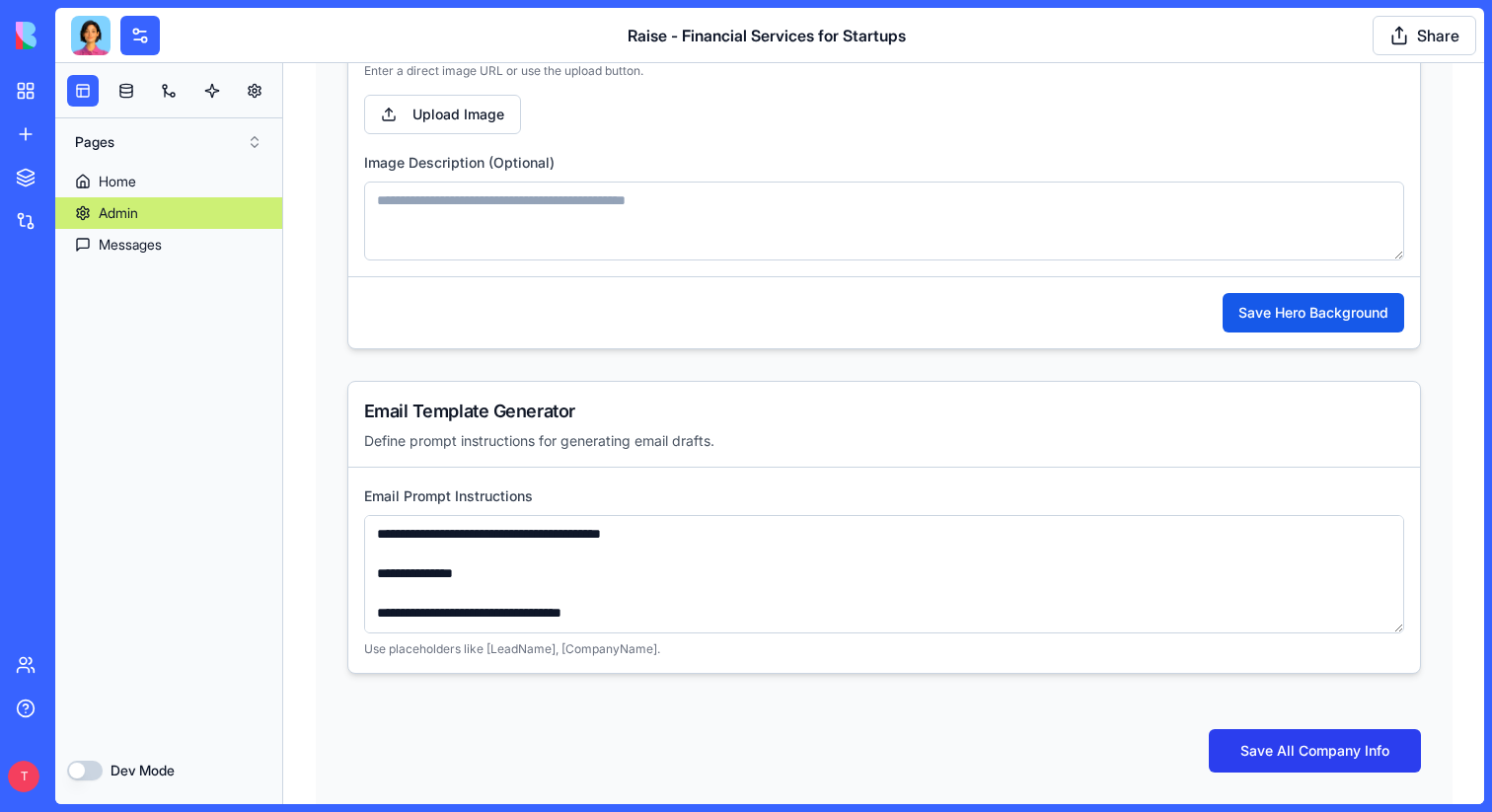 type on "**********" 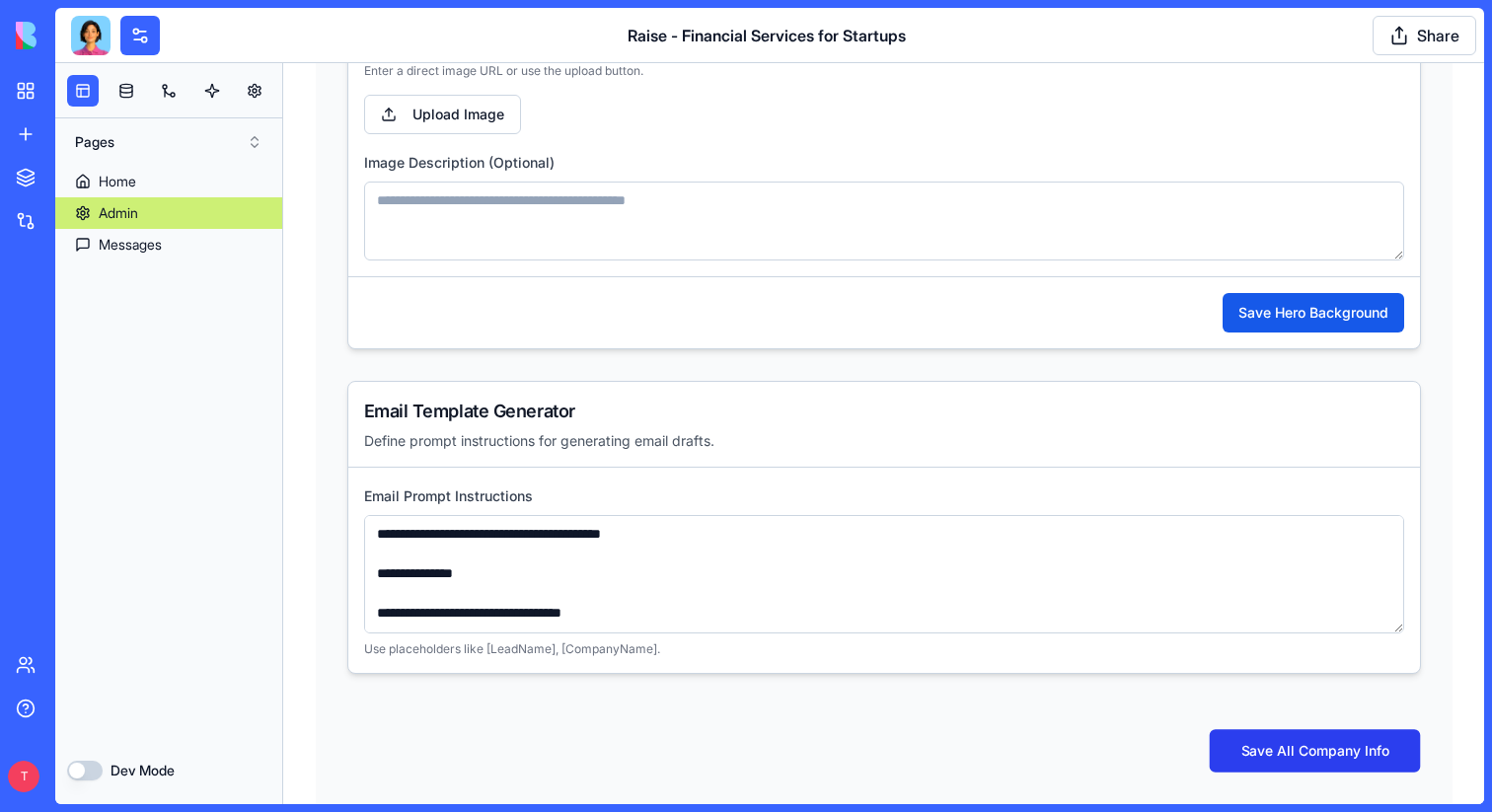 click on "Save All Company Info" at bounding box center [1314, 751] 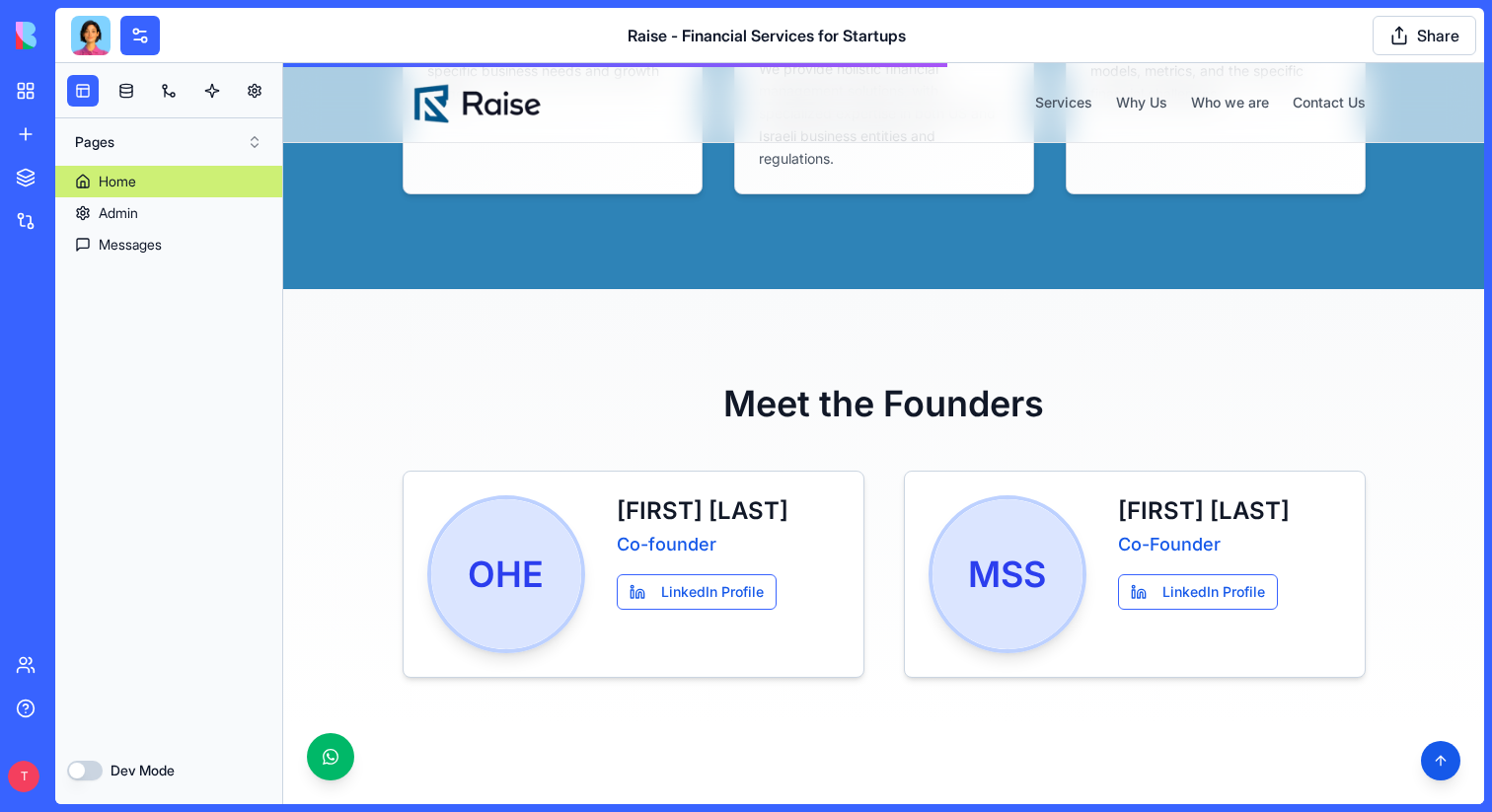 scroll, scrollTop: 1730, scrollLeft: 0, axis: vertical 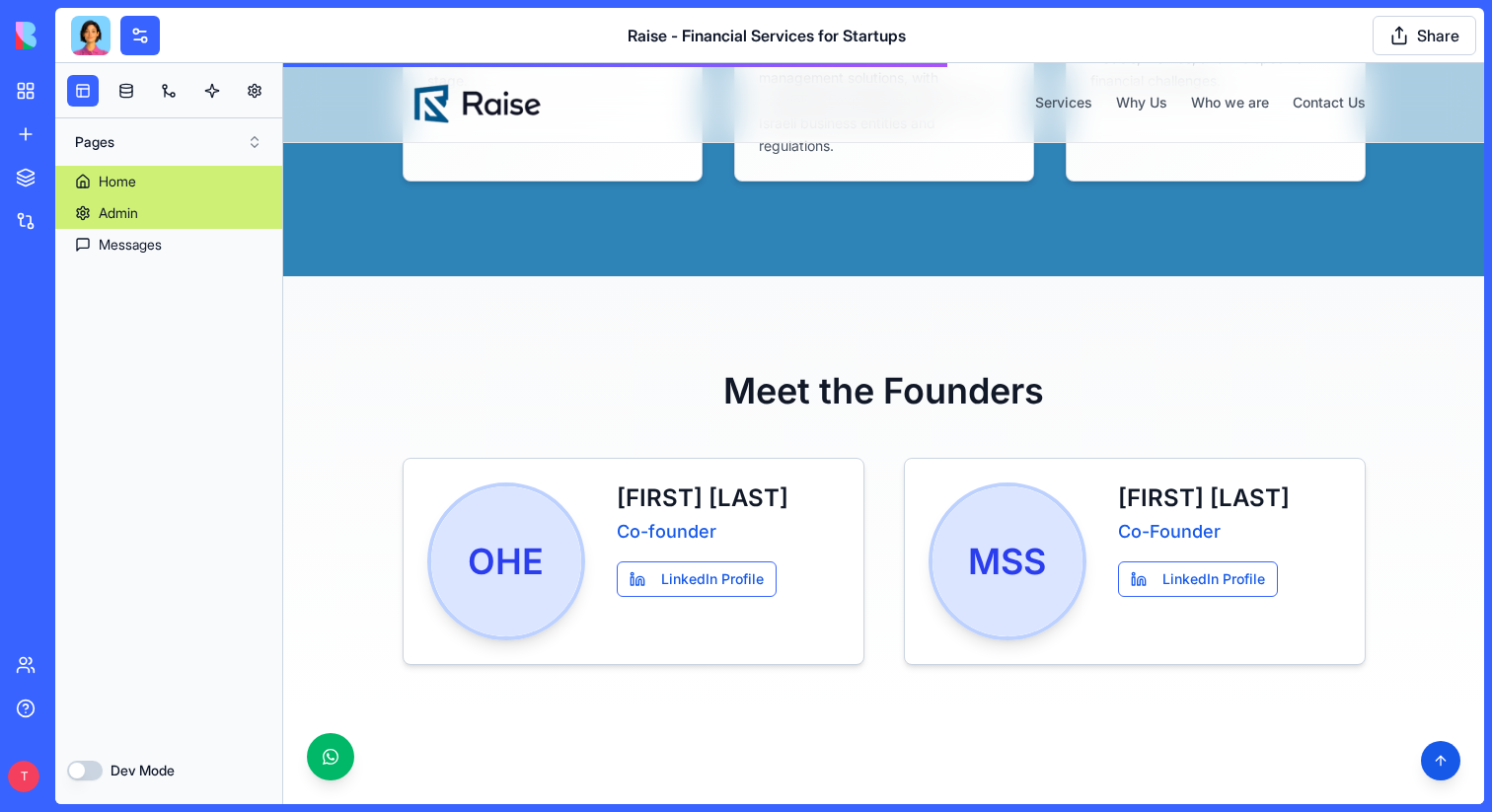click on "Admin" at bounding box center [169, 213] 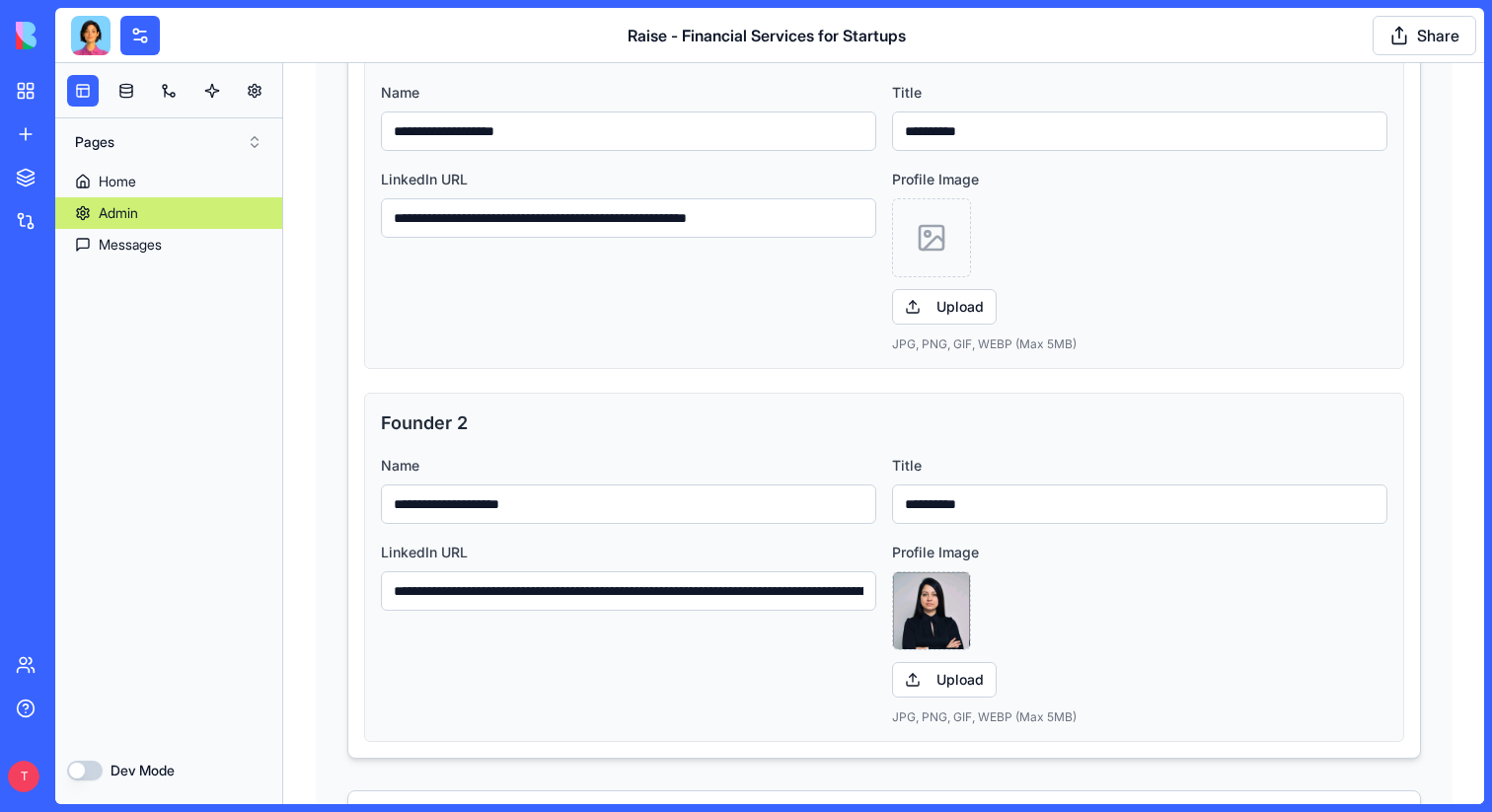 scroll, scrollTop: 2693, scrollLeft: 0, axis: vertical 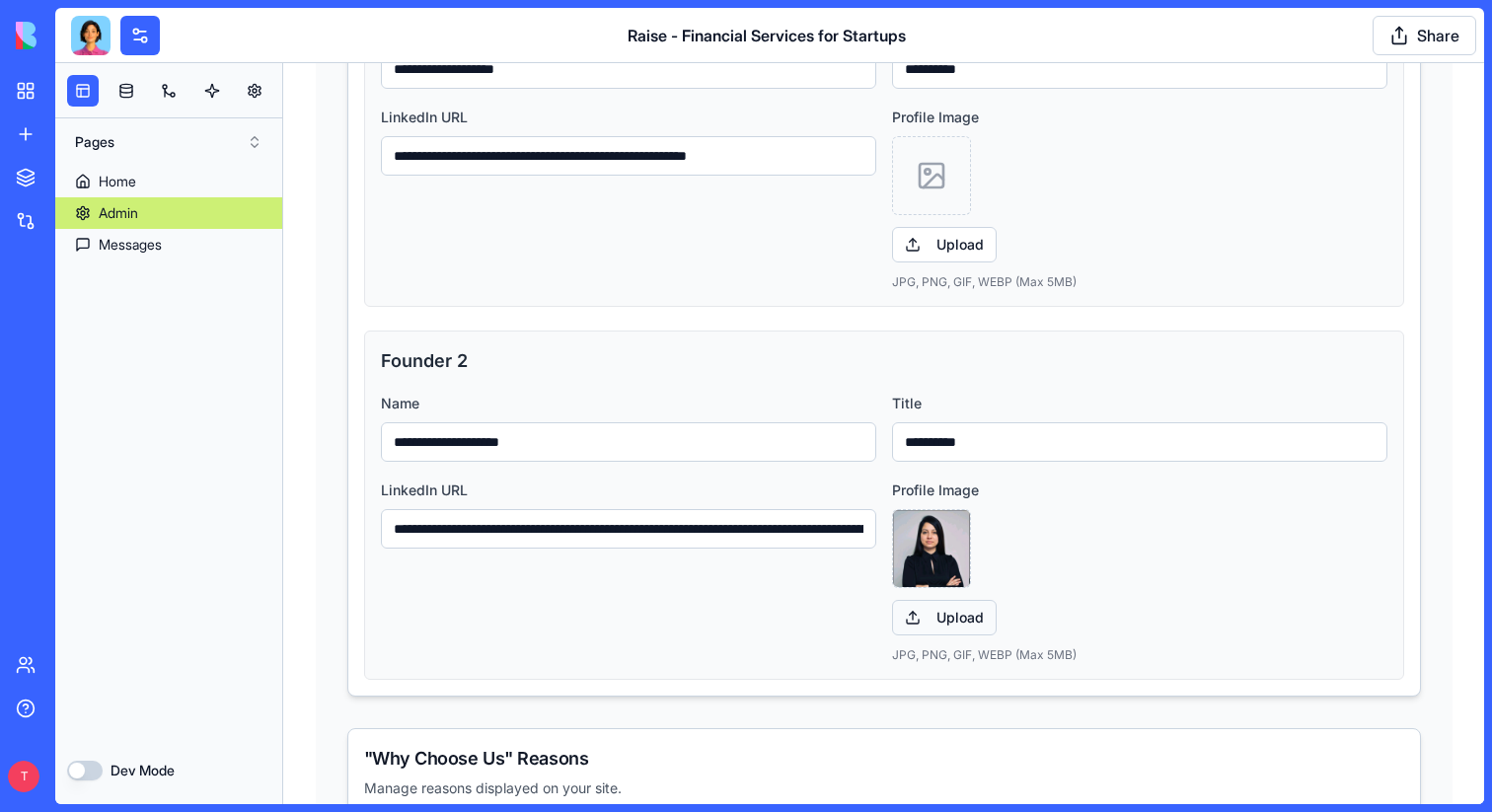 click on "Upload" at bounding box center [944, 618] 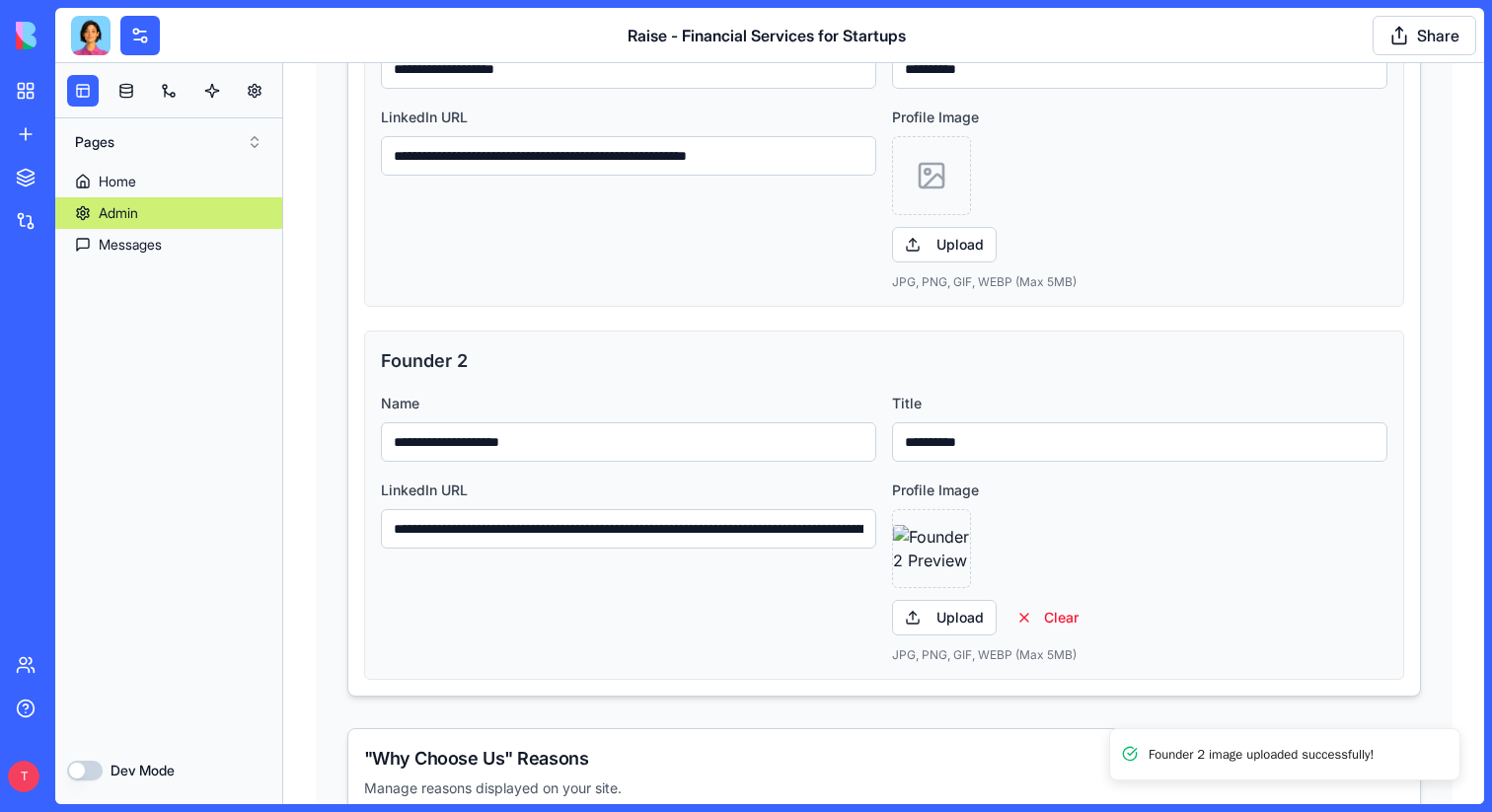 click on "Upload  Clear JPG, PNG, GIF, WEBP (Max 5MB)" at bounding box center [1140, 586] 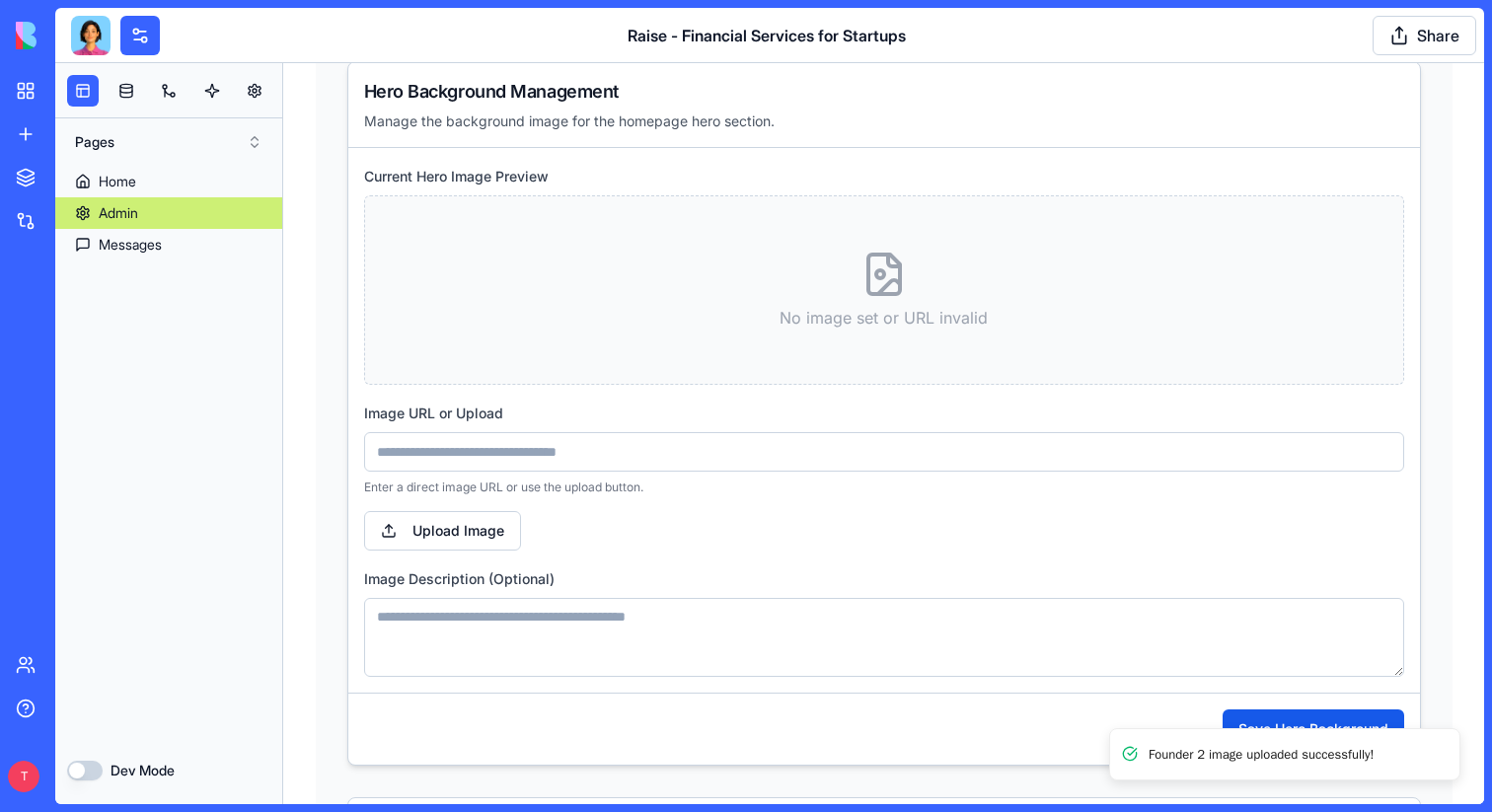 scroll, scrollTop: 5229, scrollLeft: 0, axis: vertical 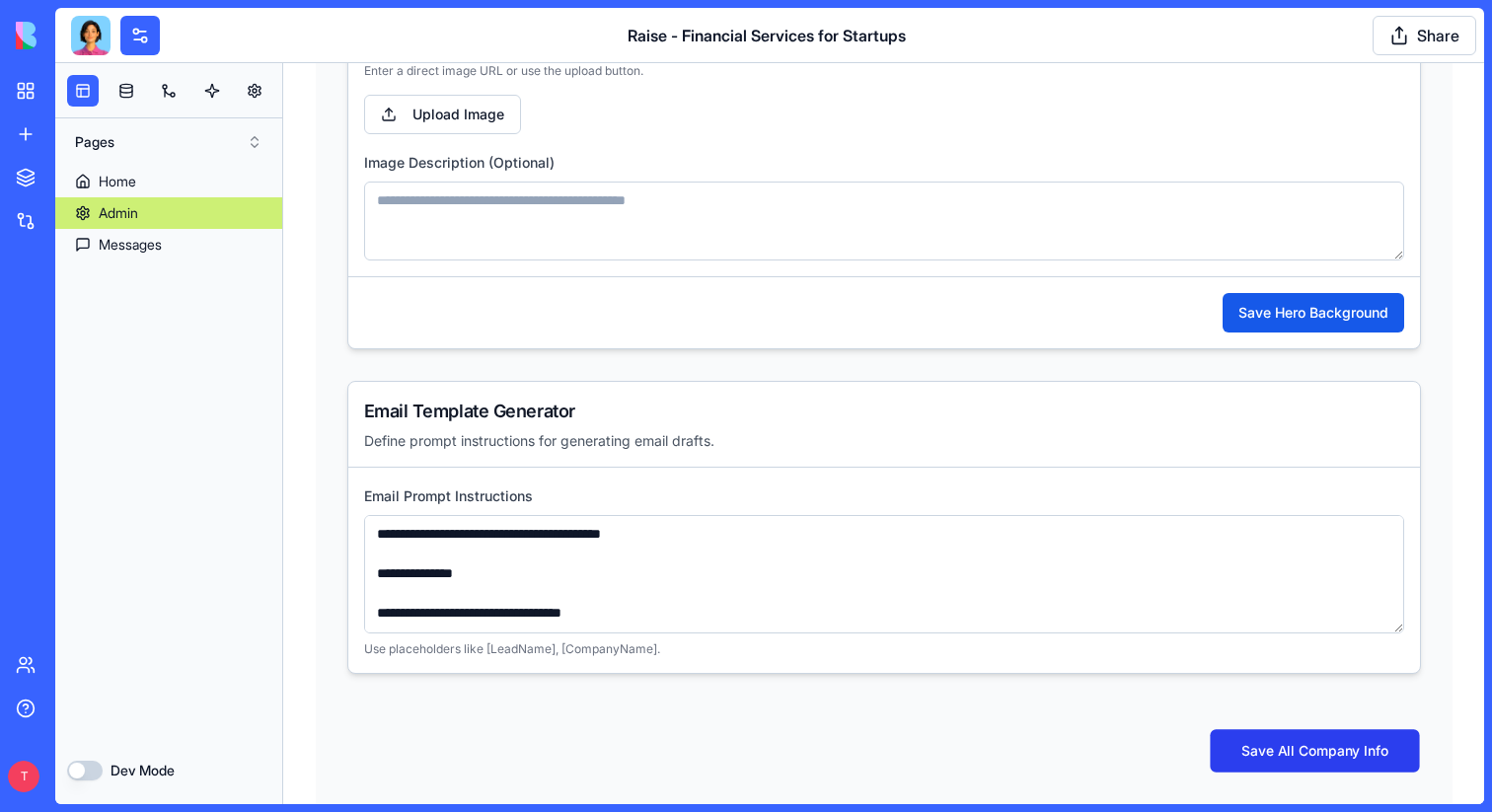 click on "Save All Company Info" at bounding box center [1314, 750] 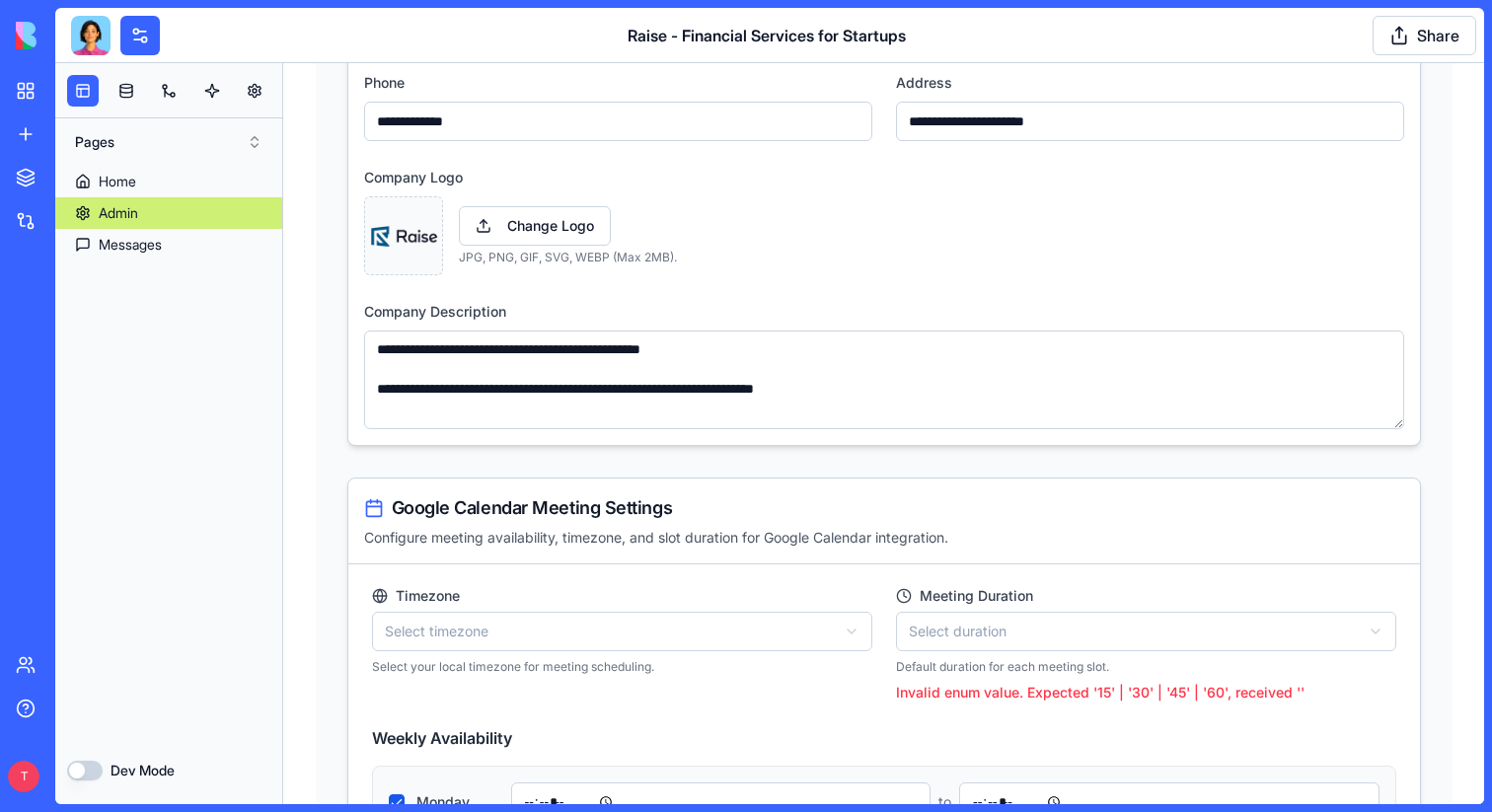 scroll, scrollTop: 1139, scrollLeft: 0, axis: vertical 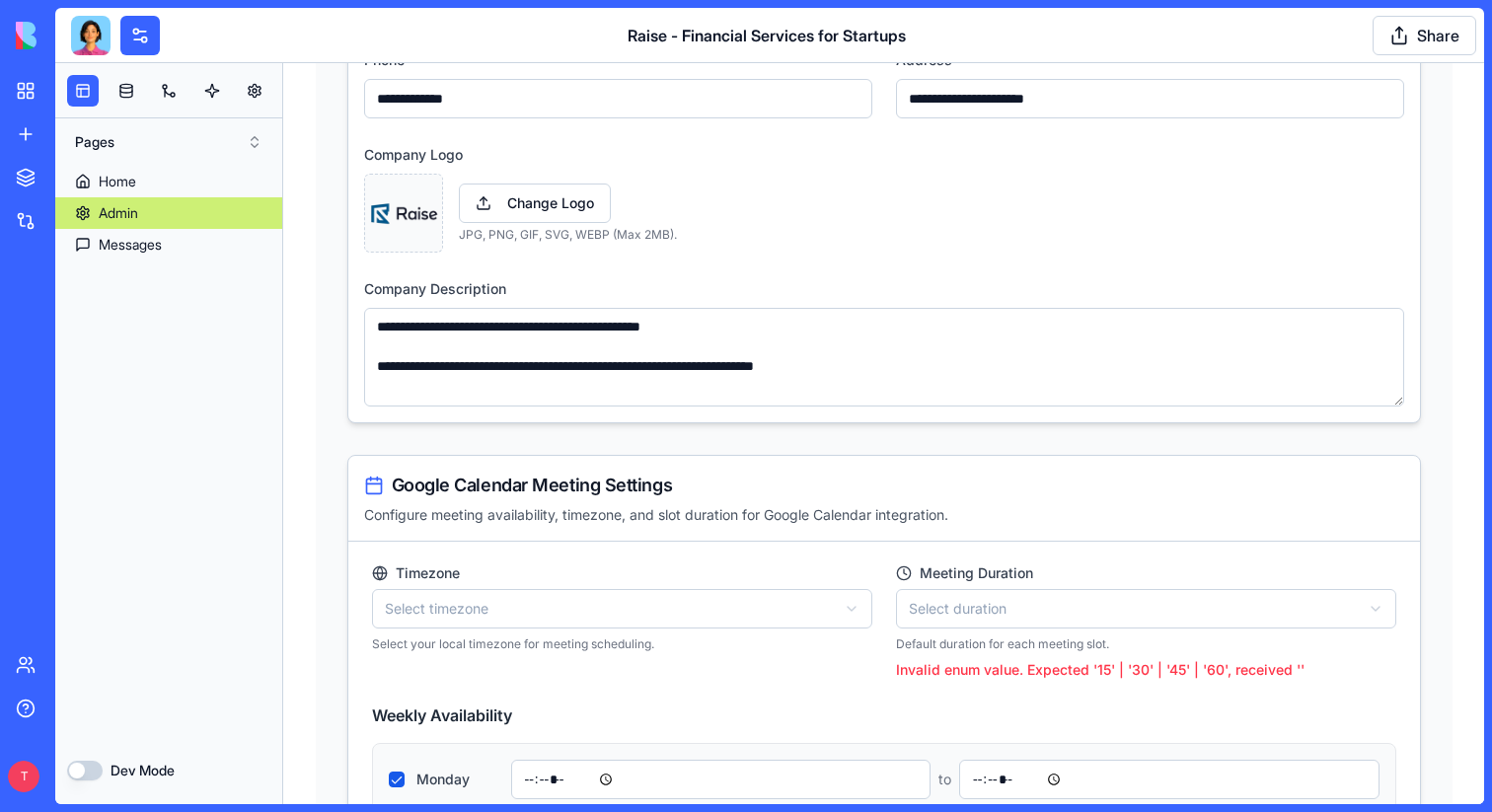 click on "Admin Panel Services Management Add, edit, or delete the services your company offers.  Add Service Title Description Icon URL Actions Accounting & Bookkeeping • Monthly and quarterly financial reports
• Monitoring and forecasting cash flow - Edit Service Delete Service Financial Planning • Business modeling
• Operational analysis
• Budgeting and forecasting
• Key financial metrics monitoring - Edit Service Delete Service CFO Services • Finance strategy
• DD and fund raising prep
• Cap Table management
• Technology solutions implementation - Edit Service Delete Service Admin Services • AP/AR management
• ITA representation
• Employee management
• Ongoing administration - Edit Service Delete Service Client Testimonials Management Manage client testimonials displayed on your site.  Add Testimonial Name Title Testimonial LinkedIn Picture Actions Eldad Postan-Koren Co-Founder & CEO at Winn.ai - Uploaded Edit Testimonial Delete Testimonial Michal Lupu Co-Founder & CEO at Blocks" at bounding box center (883, 1923) 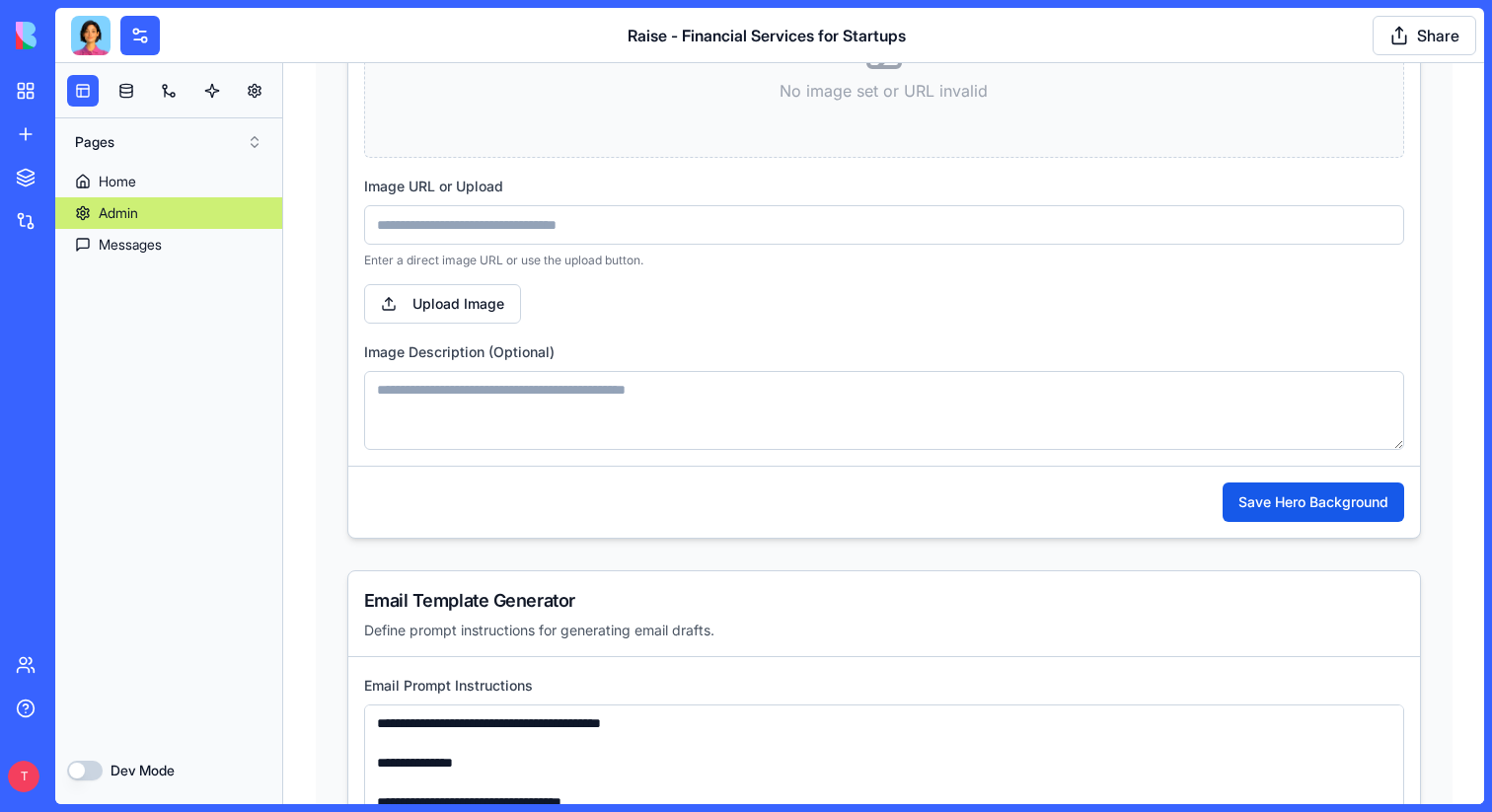 scroll, scrollTop: 5229, scrollLeft: 0, axis: vertical 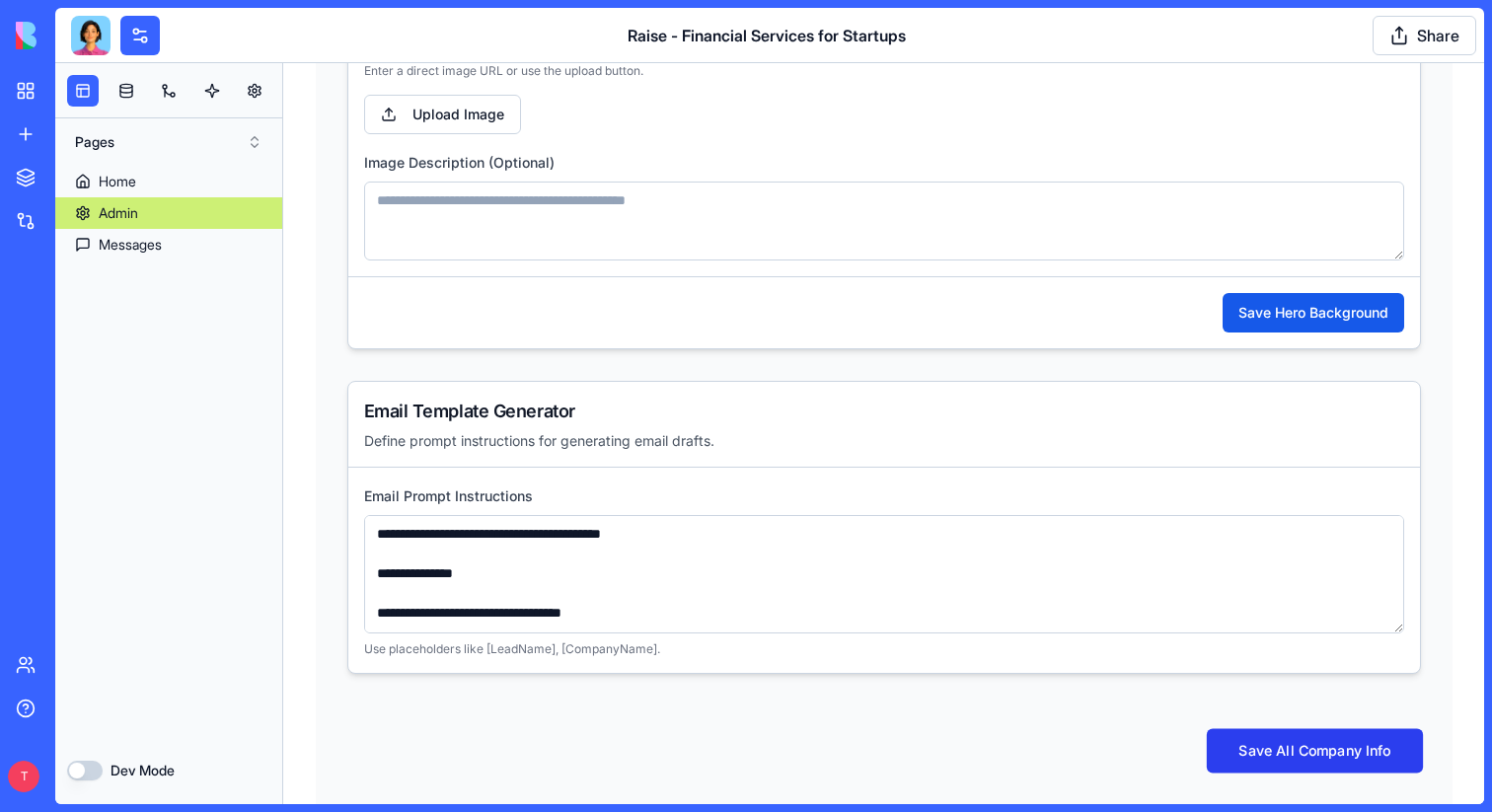 click on "Save All Company Info" at bounding box center [1313, 751] 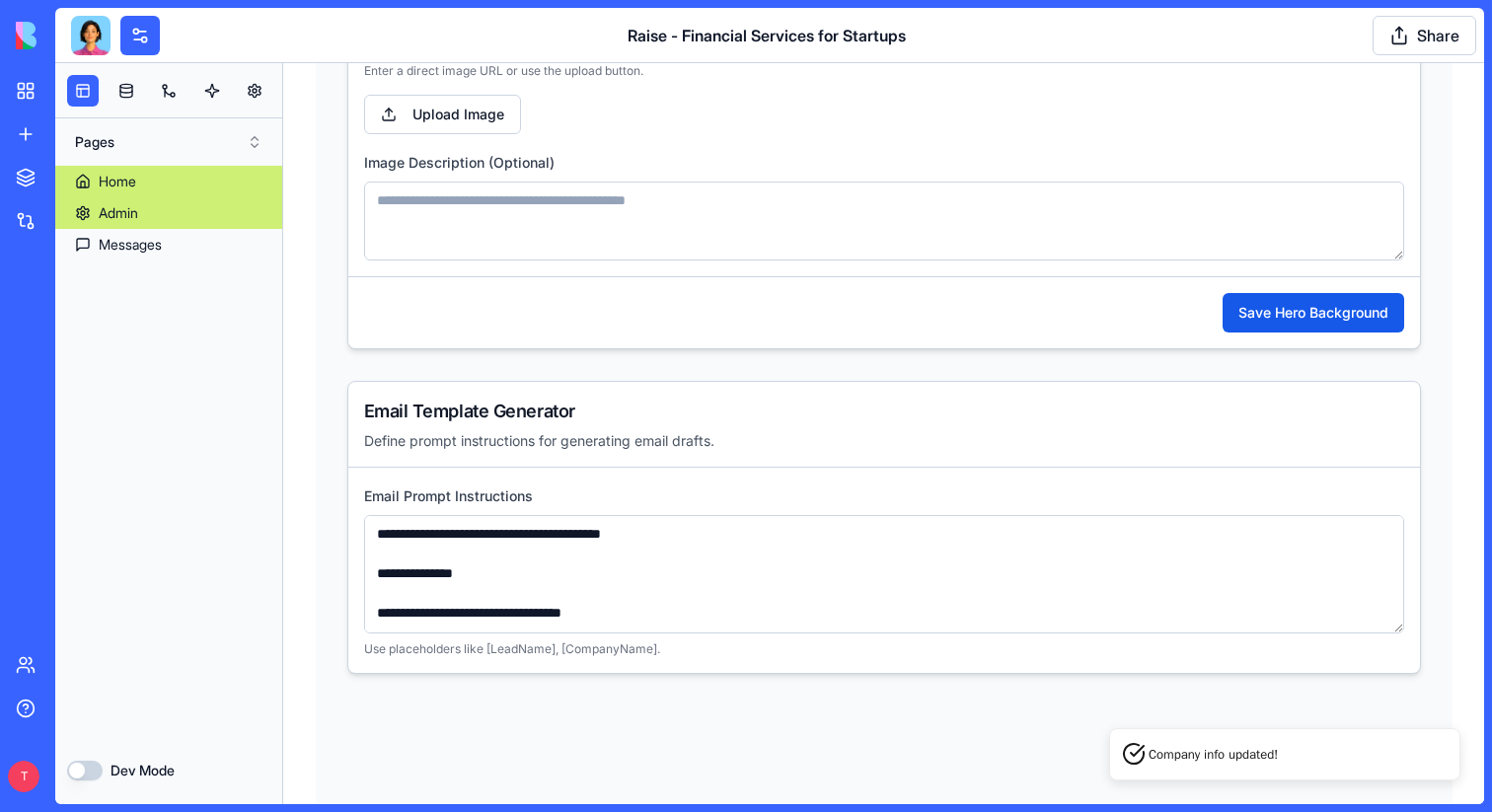 click on "Home" at bounding box center [169, 182] 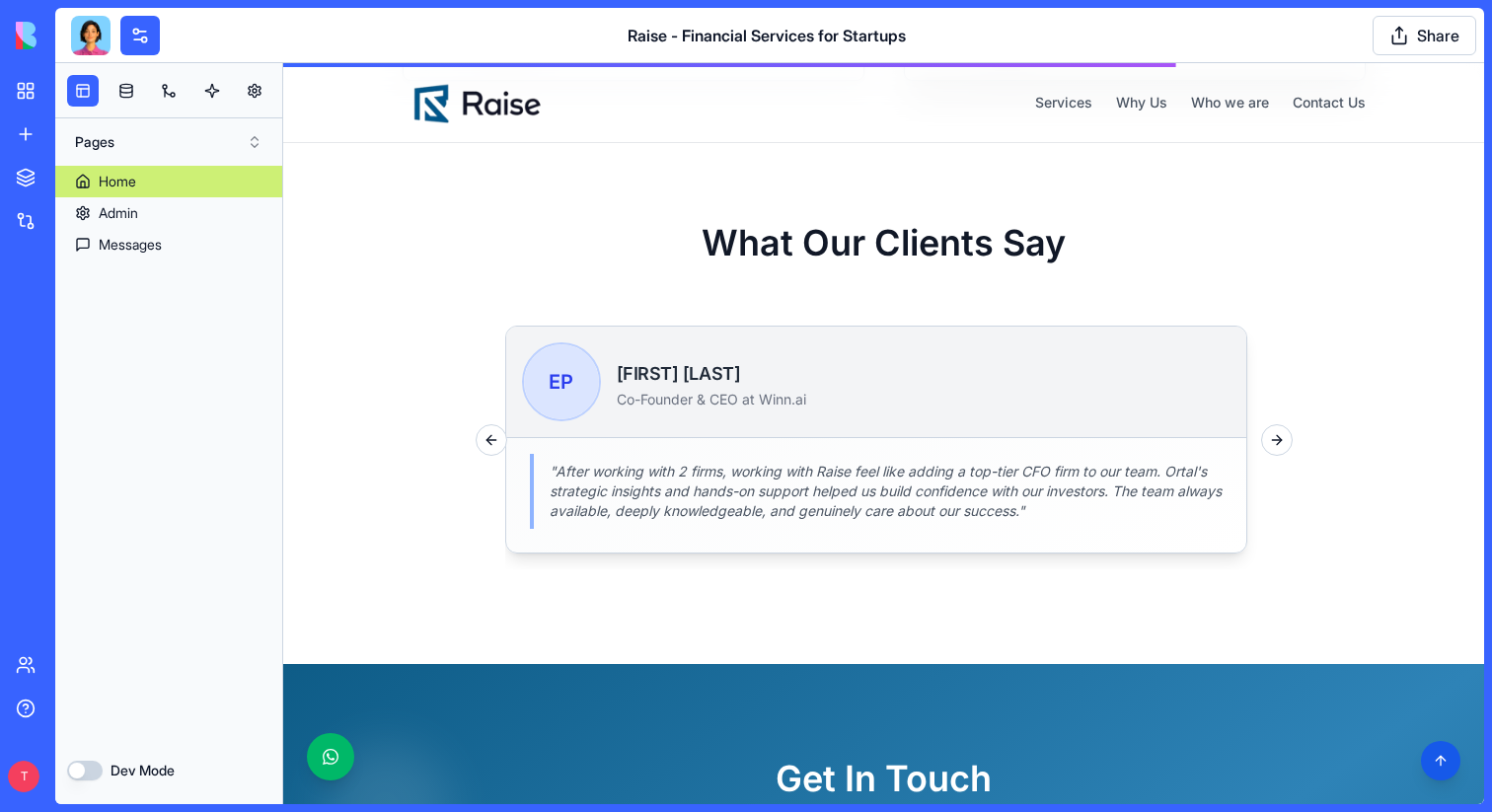 scroll, scrollTop: 2324, scrollLeft: 0, axis: vertical 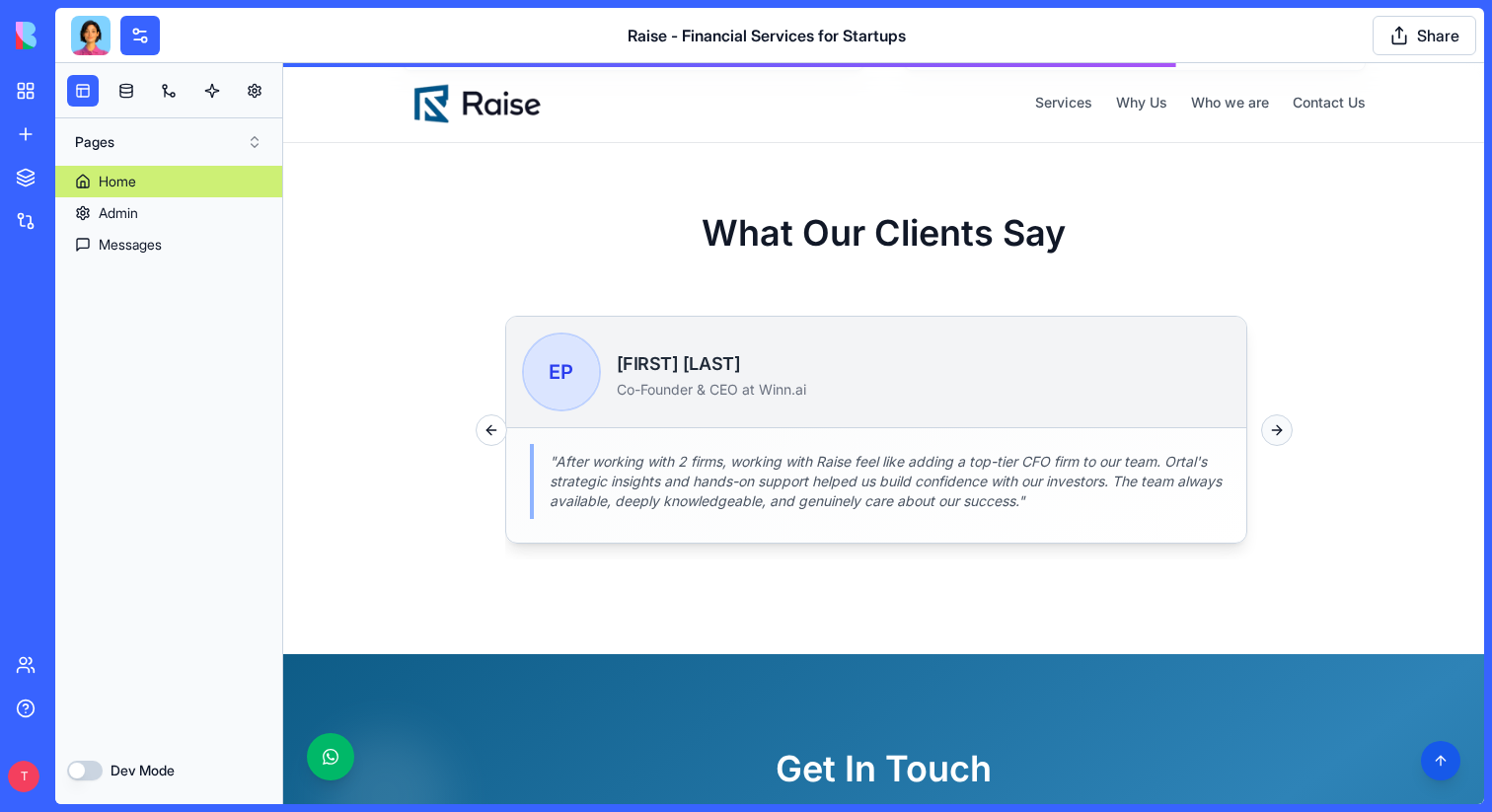 click on "Next slide" at bounding box center (1277, 430) 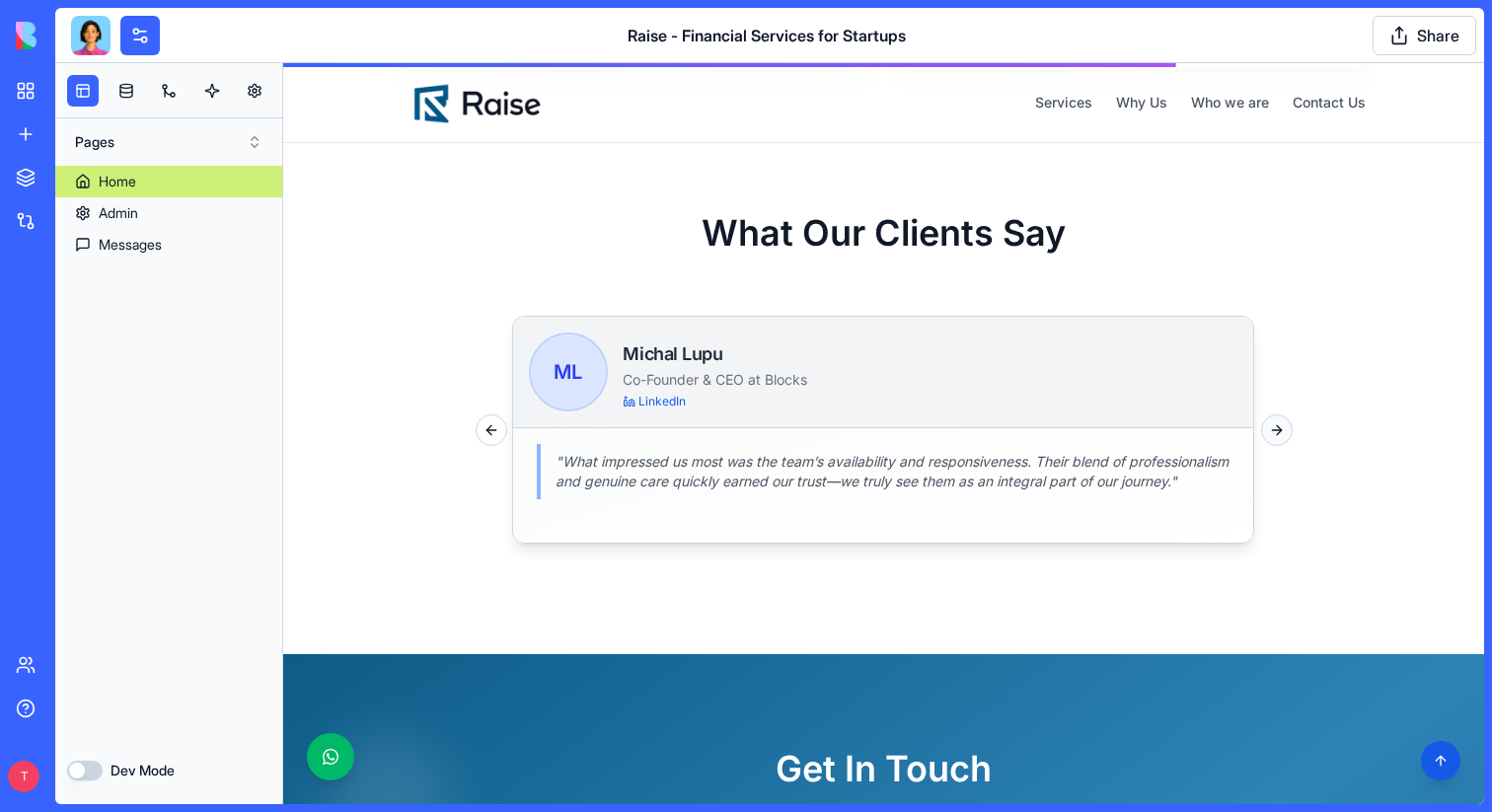 click on "Next slide" at bounding box center (1277, 430) 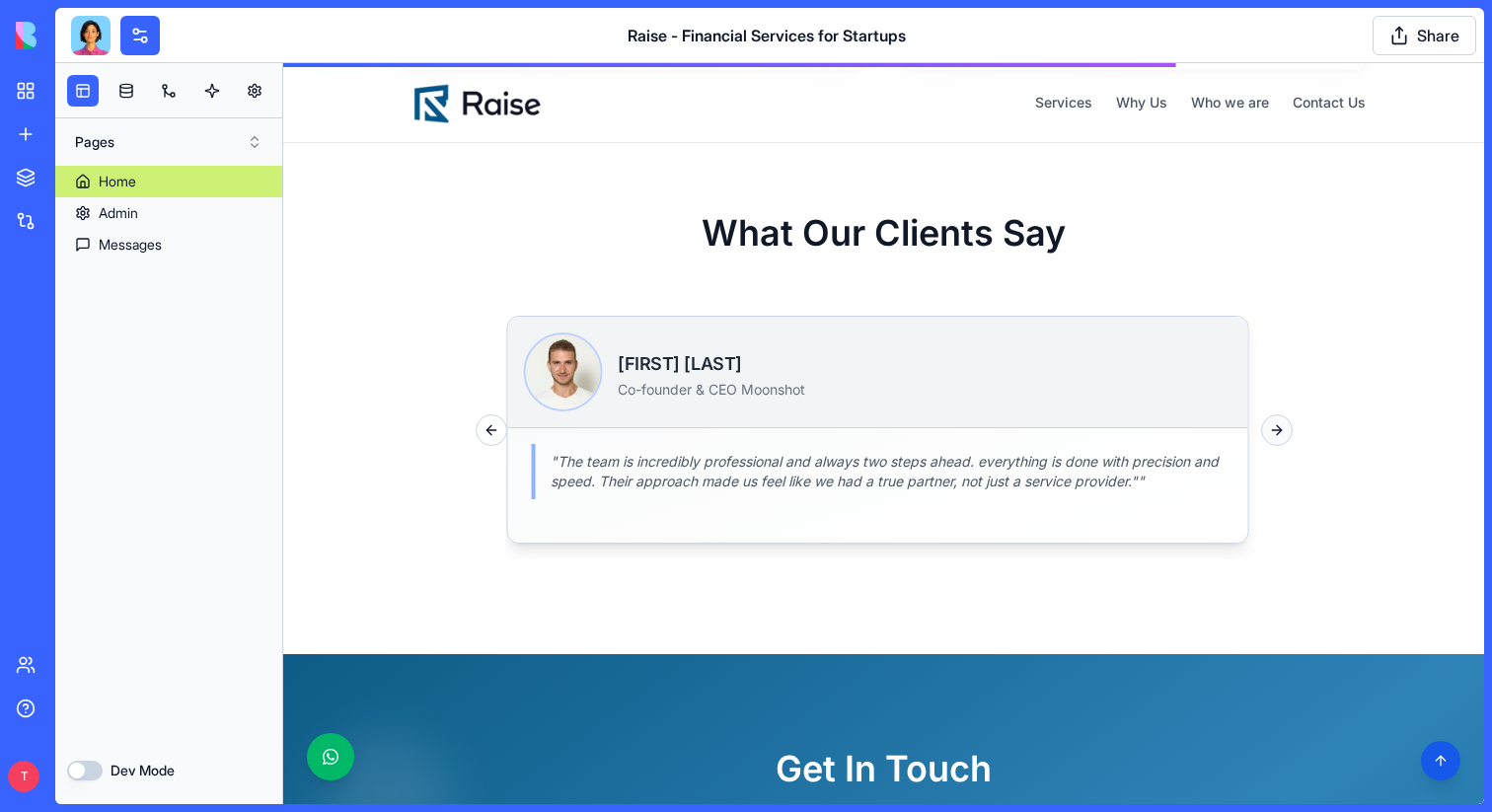 click on "Next slide" at bounding box center [1277, 430] 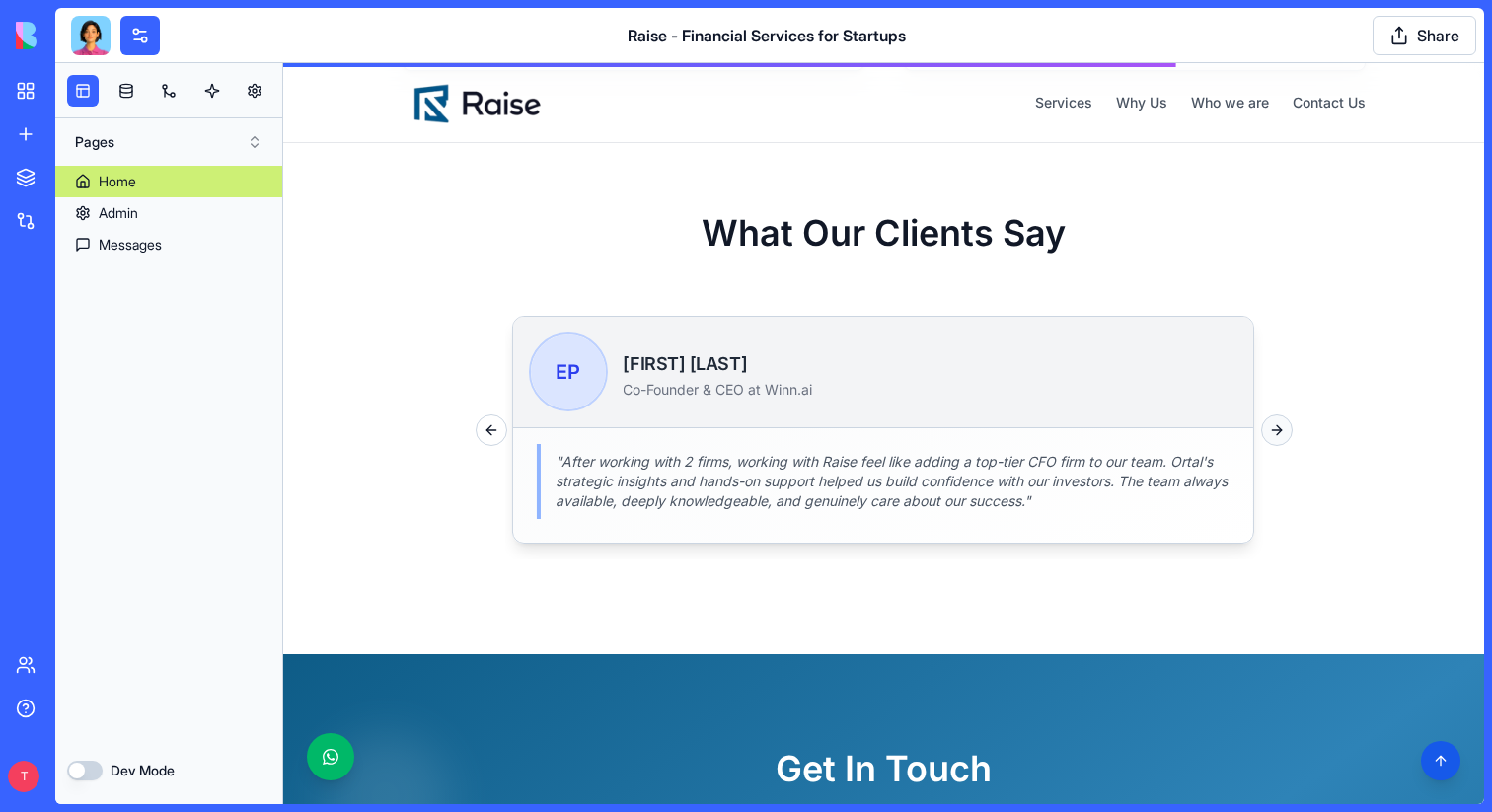 click on "Next slide" at bounding box center [1277, 430] 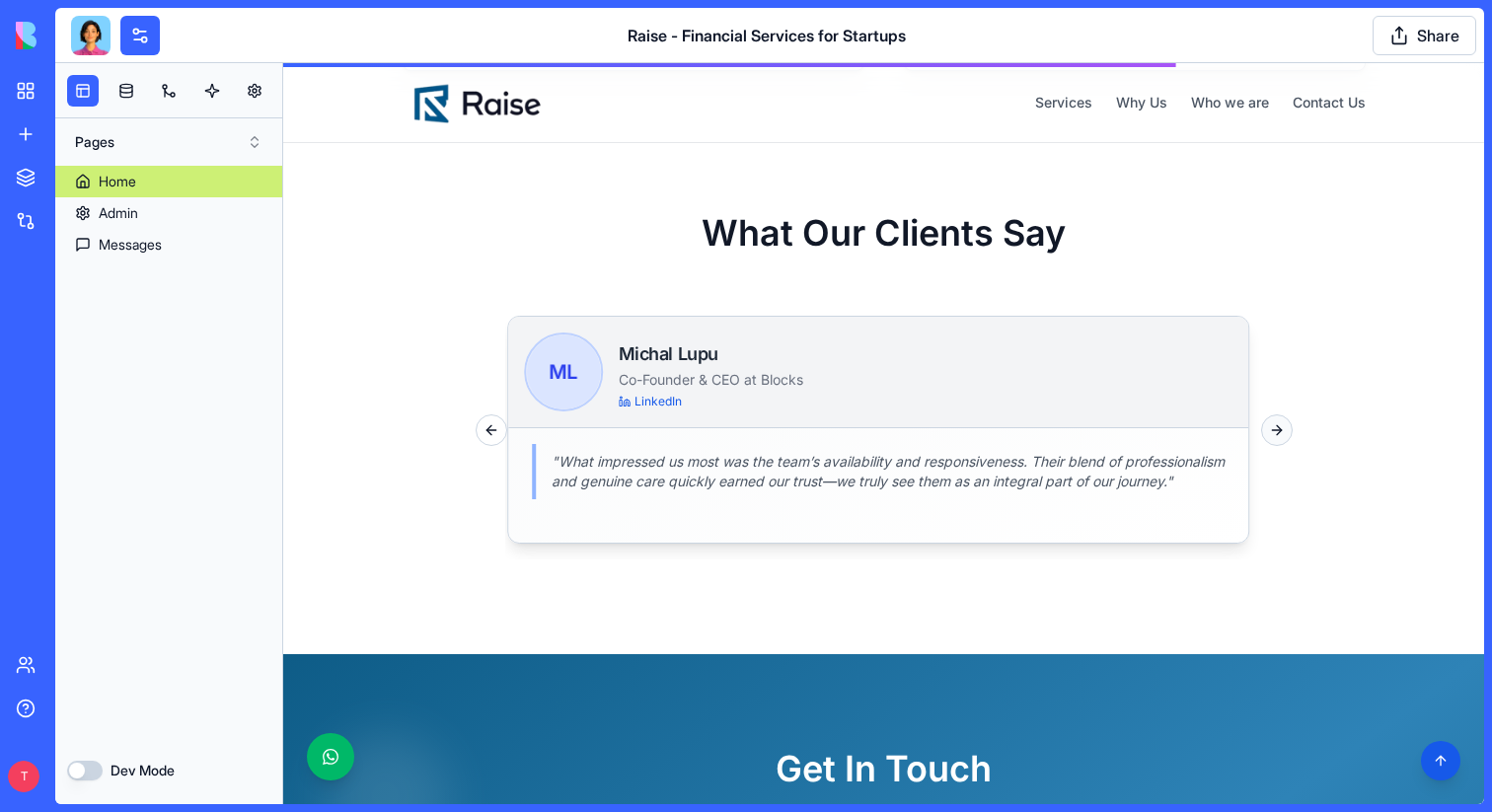 click on "Next slide" at bounding box center [1277, 430] 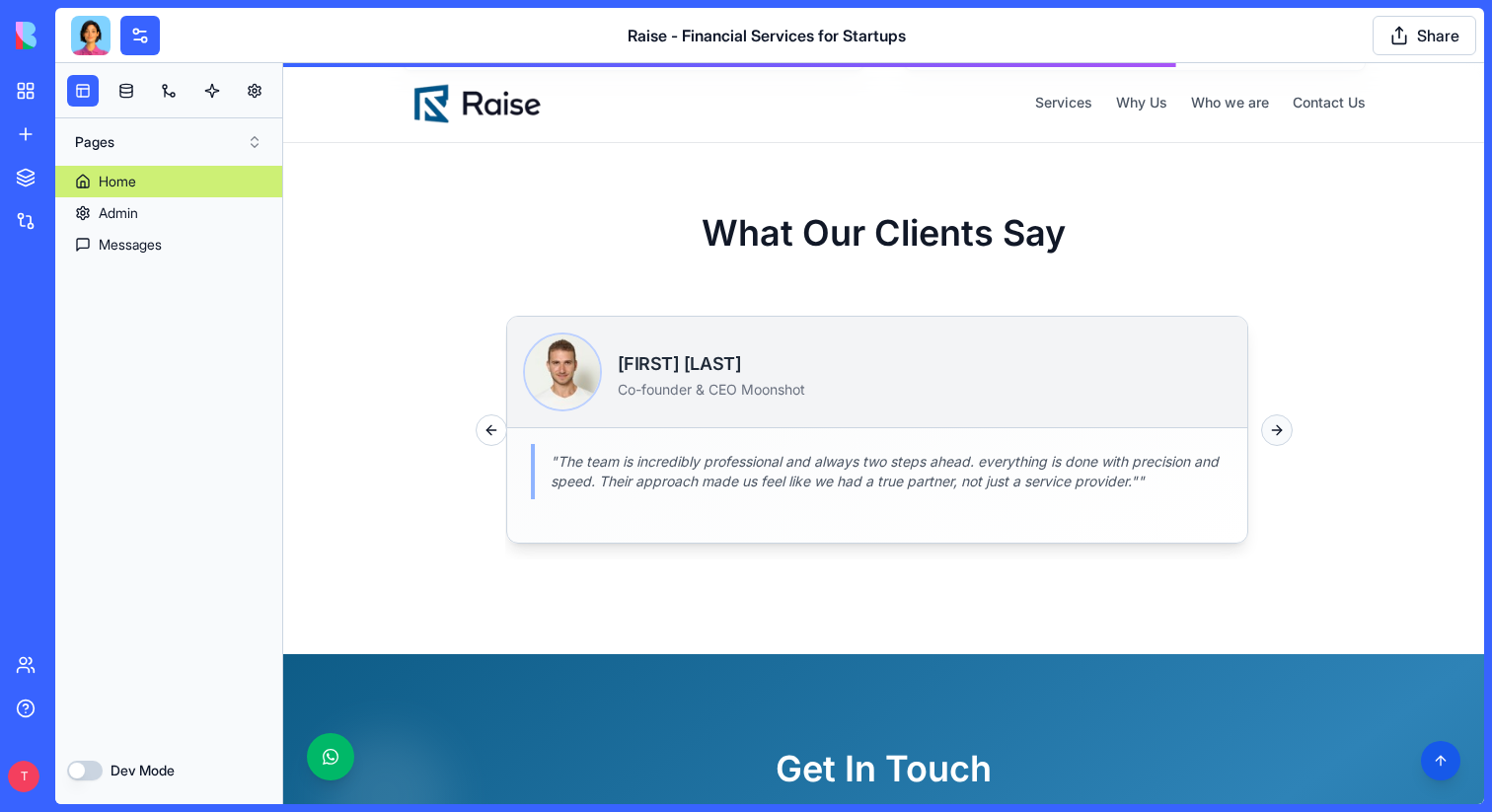 click on "Next slide" at bounding box center (1277, 430) 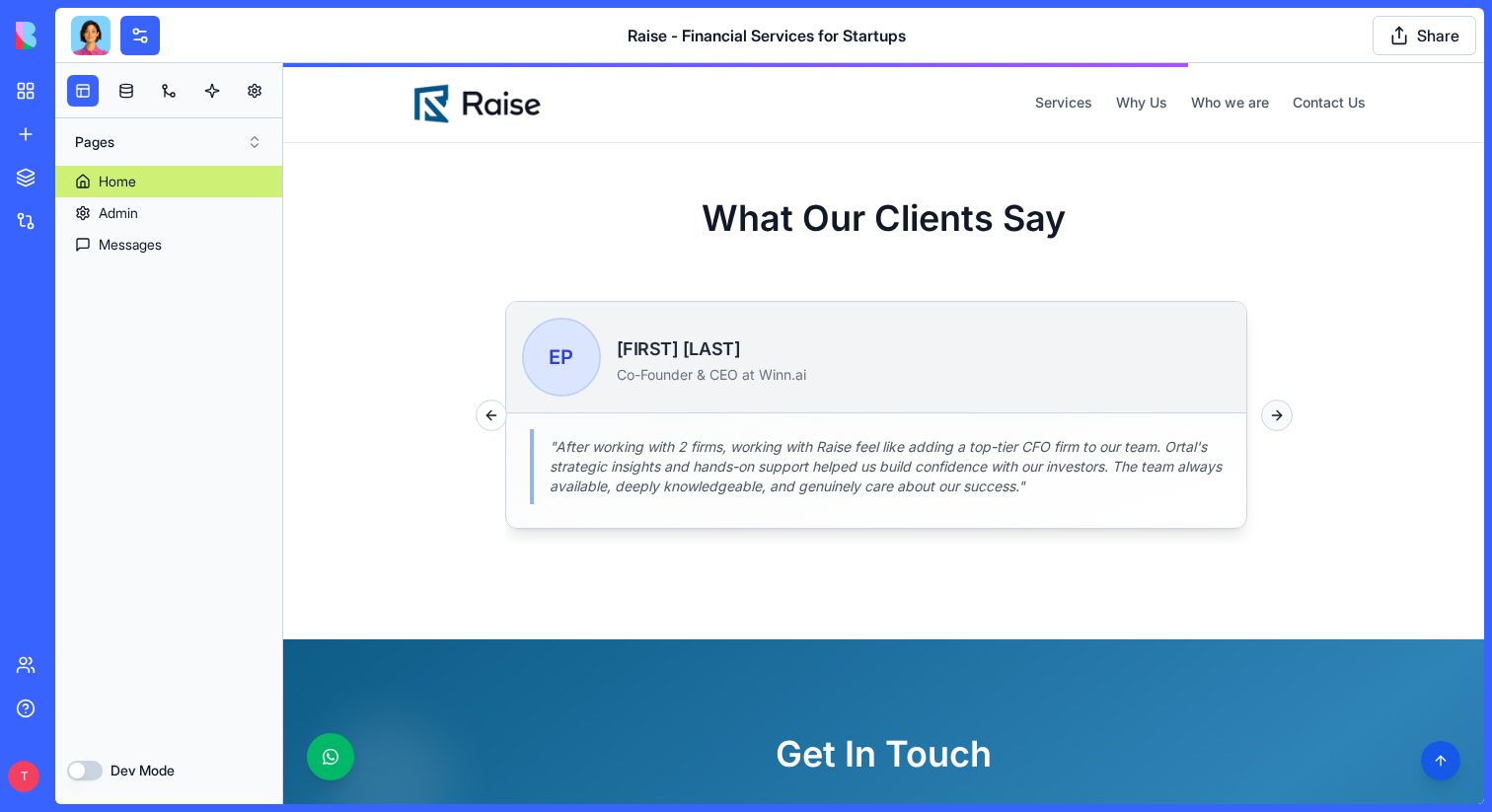 scroll, scrollTop: 2366, scrollLeft: 0, axis: vertical 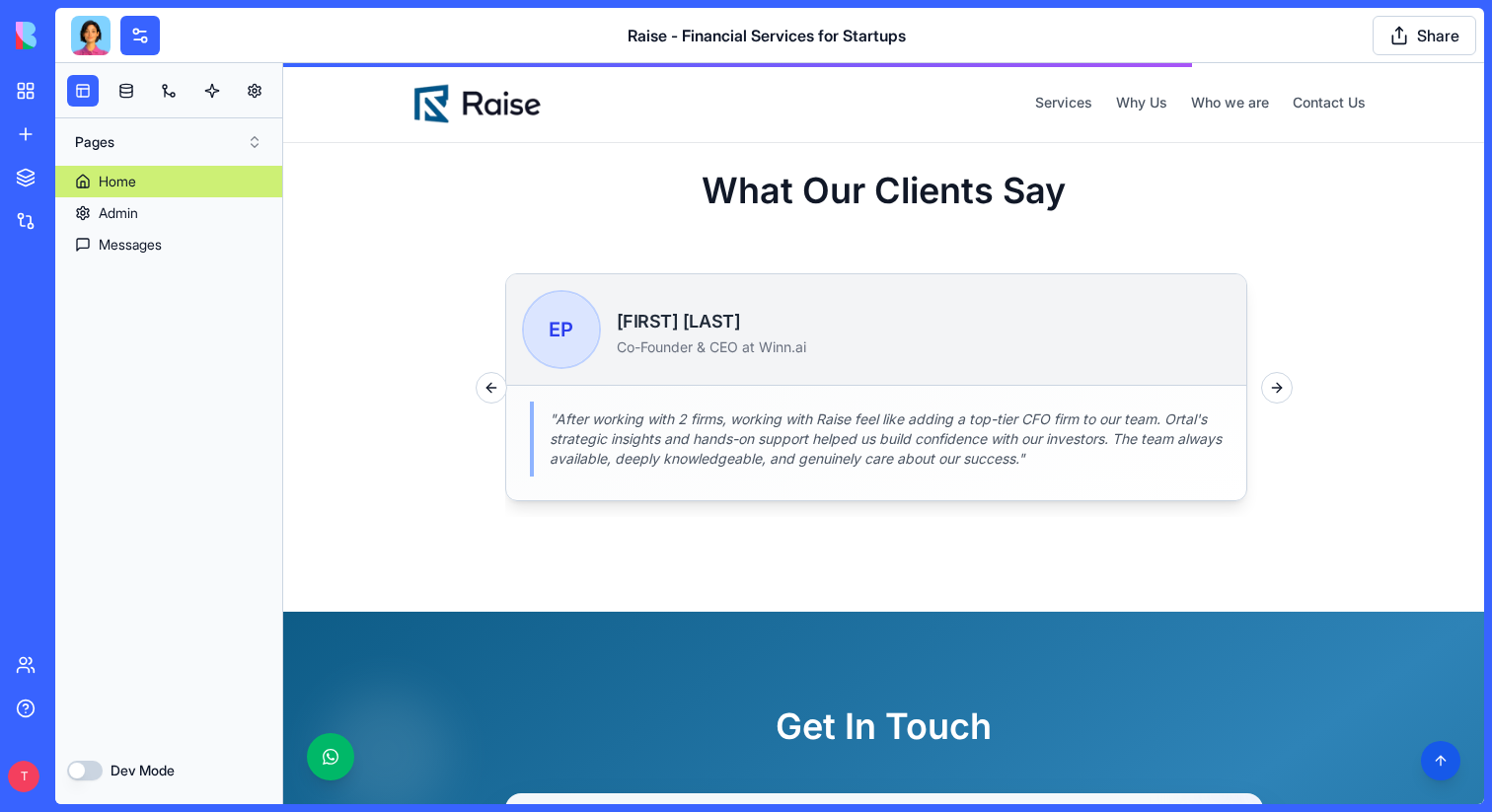 type 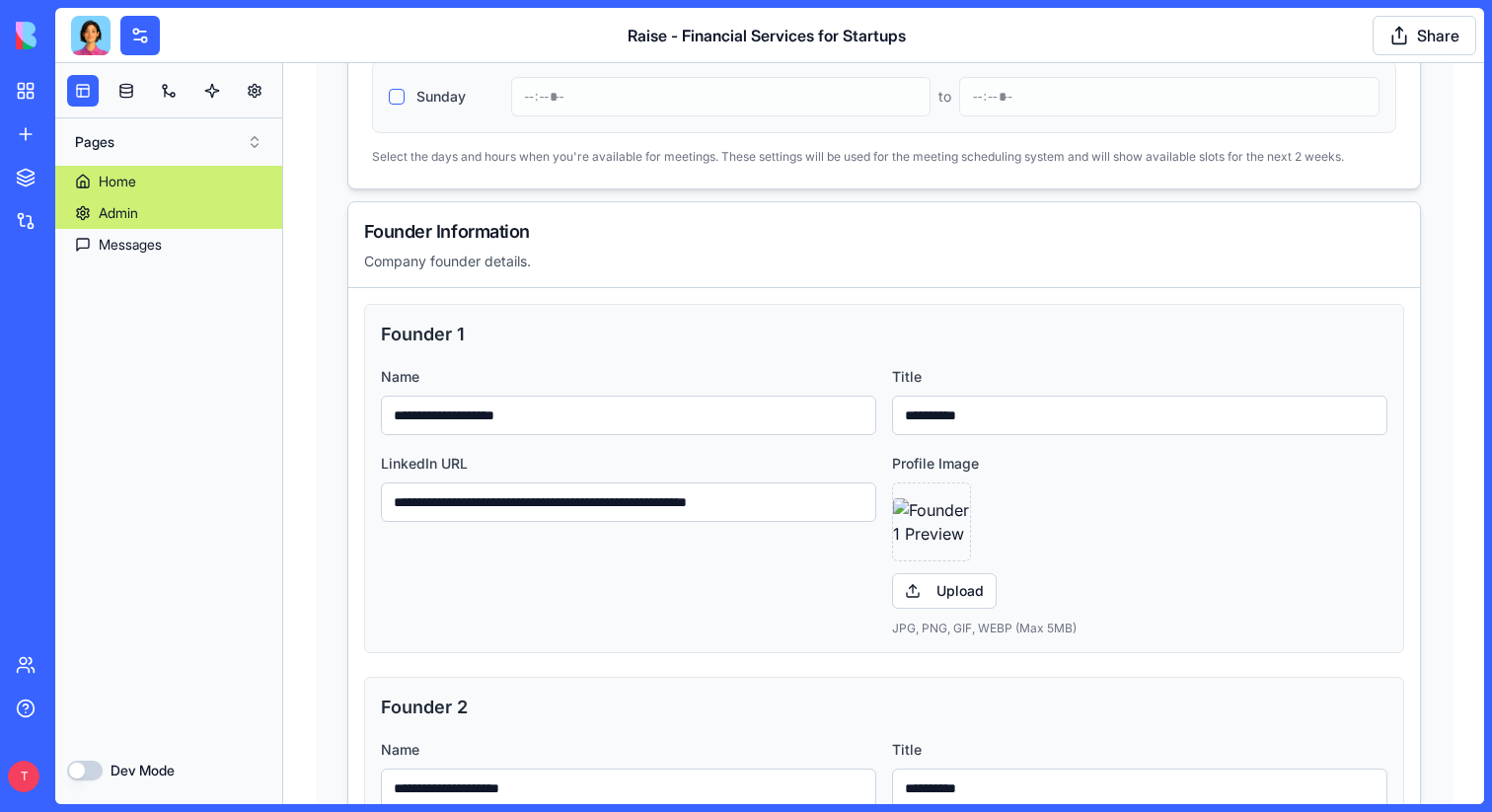 click on "Admin" at bounding box center [169, 213] 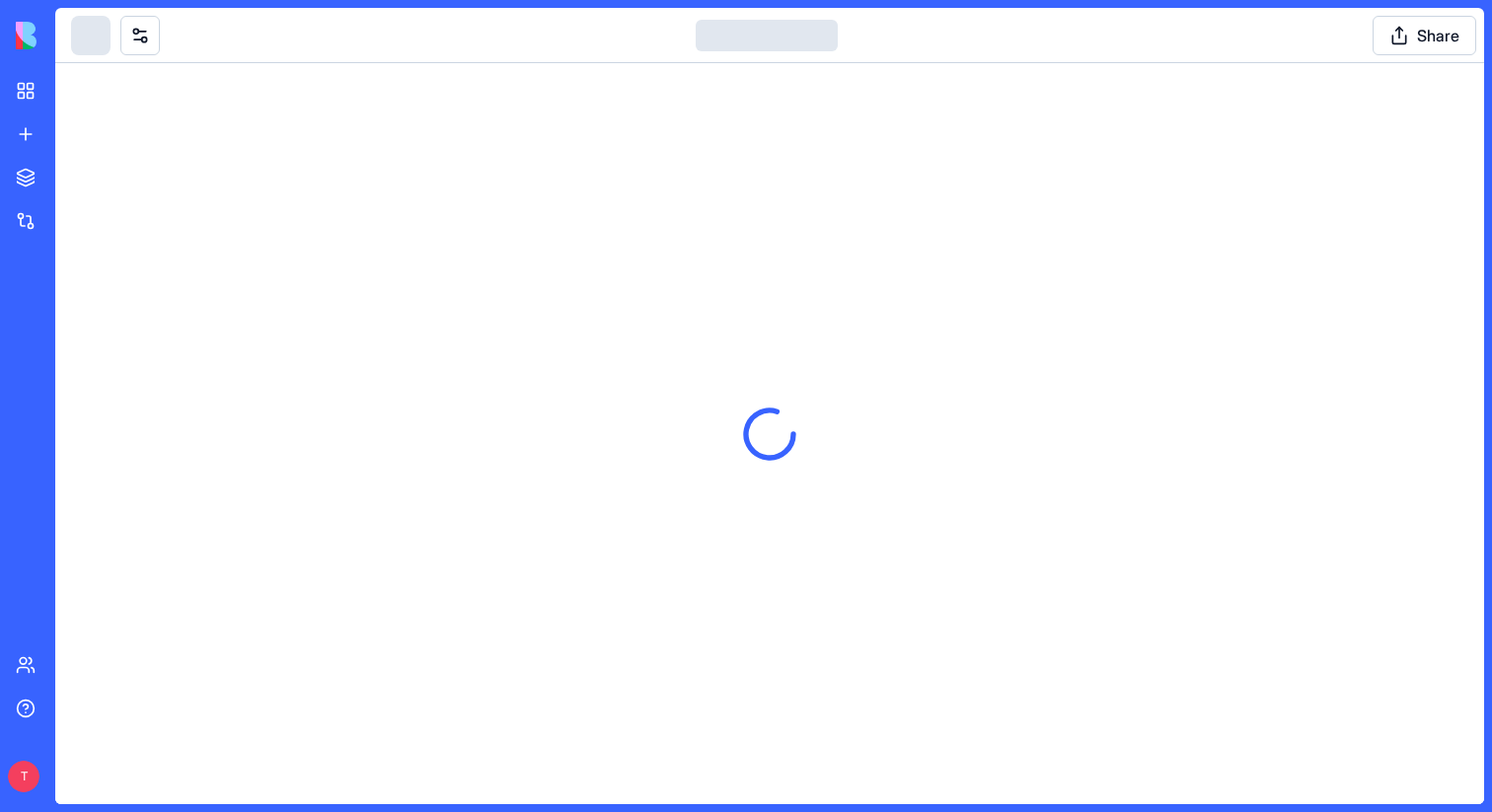 scroll, scrollTop: 0, scrollLeft: 0, axis: both 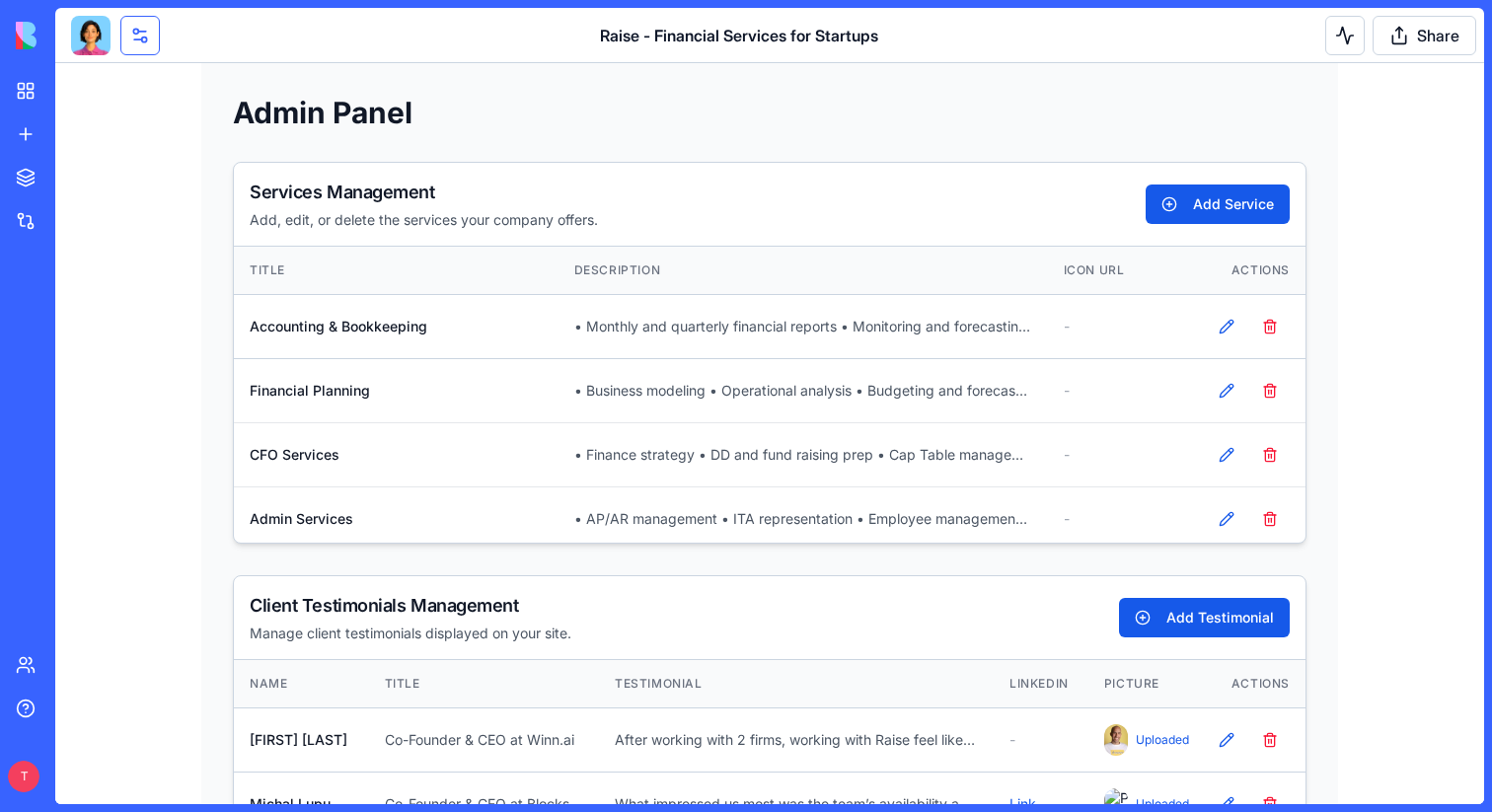 click at bounding box center [140, 36] 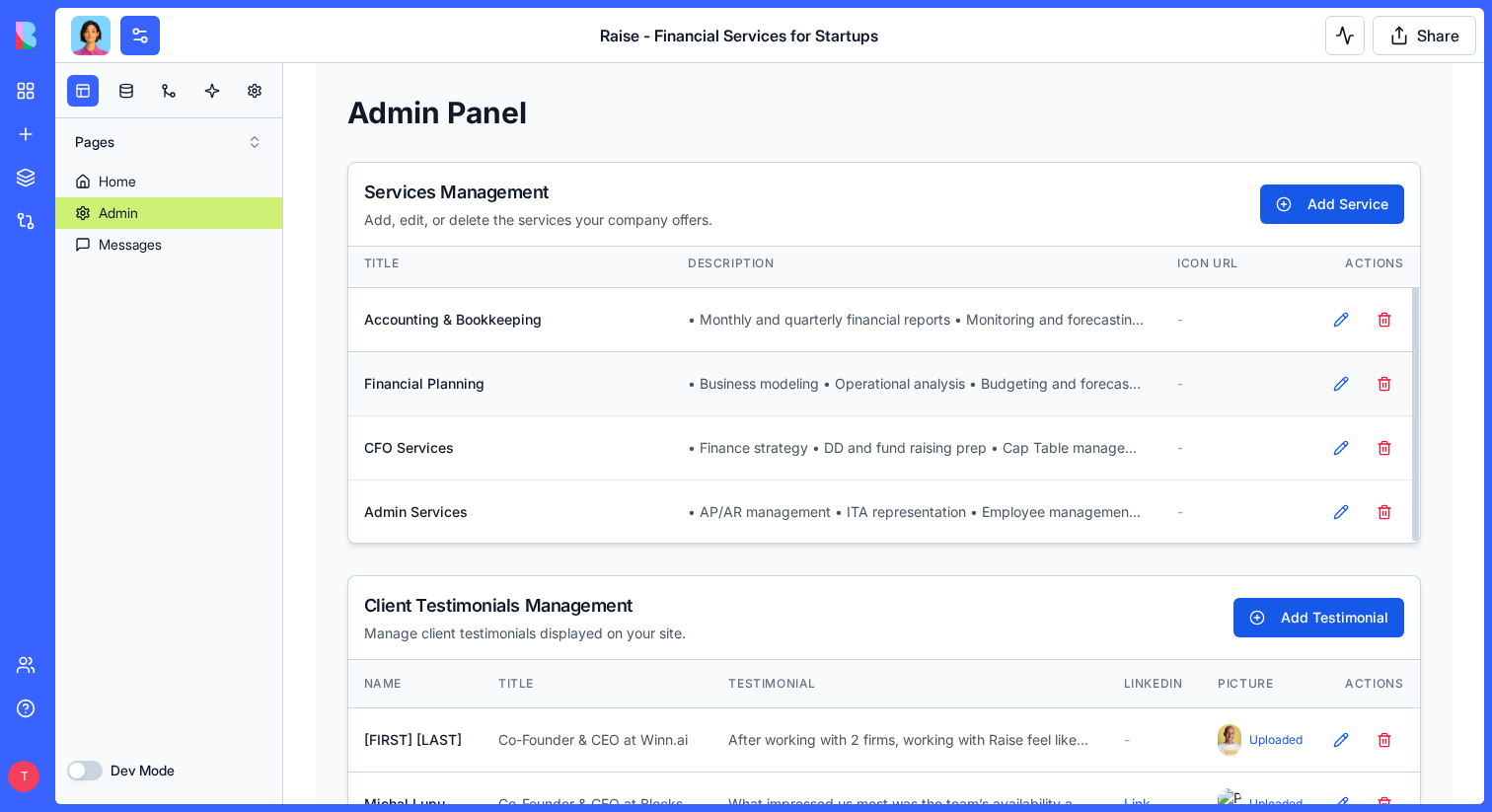 scroll, scrollTop: 0, scrollLeft: 0, axis: both 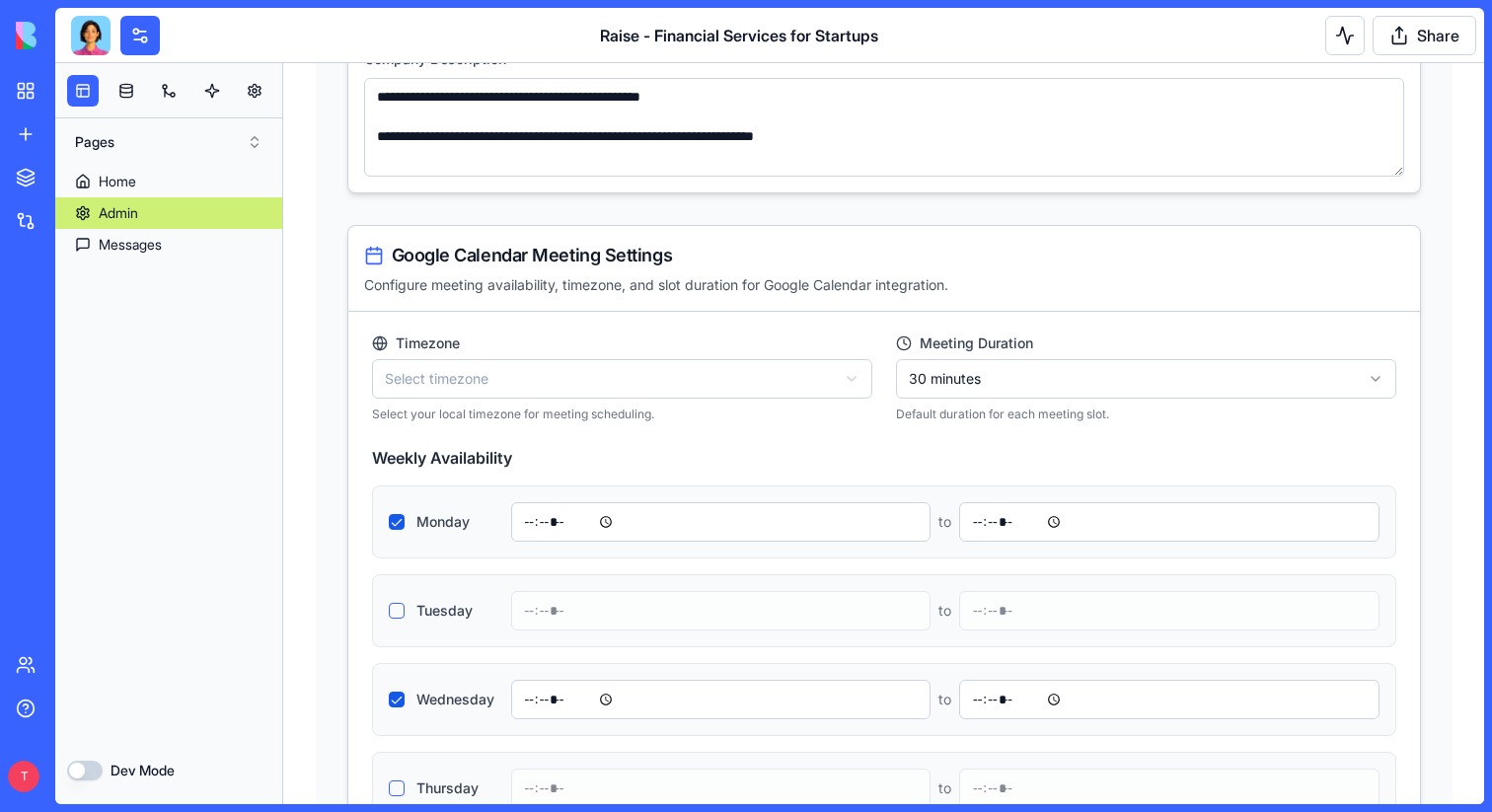 click on "Admin Panel Services Management Add, edit, or delete the services your company offers.  Add Service Title Description Icon URL Actions Accounting & Bookkeeping • Monthly and quarterly financial reports
• Monitoring and forecasting cash flow - Edit Service Delete Service Financial Planning • Business modeling
• Operational analysis
• Budgeting and forecasting
• Key financial metrics monitoring - Edit Service Delete Service CFO Services • Finance strategy
• DD and fund raising prep
• Cap Table management
• Technology solutions implementation - Edit Service Delete Service Admin Services • AP/AR management
• ITA representation
• Employee management
• Ongoing administration - Edit Service Delete Service Client Testimonials Management Manage client testimonials displayed on your site.  Add Testimonial Name Title Testimonial LinkedIn Picture Actions [FIRST] [LAST] Co-Founder & CEO at Winn.ai - Uploaded Edit Testimonial Delete Testimonial [FIRST] [LAST] Co-Founder & CEO at Blocks -" at bounding box center [883, 1679] 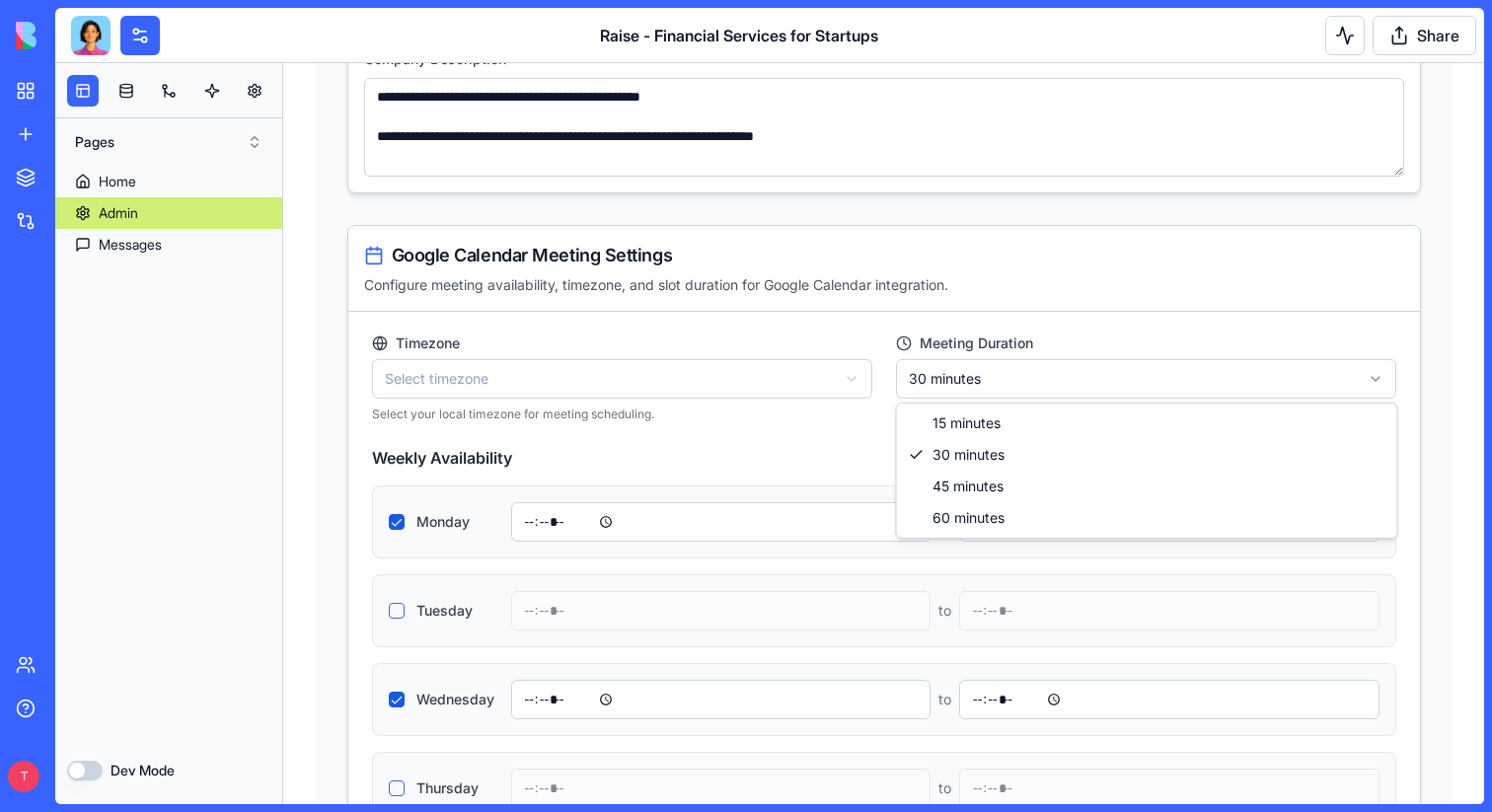 select on "**" 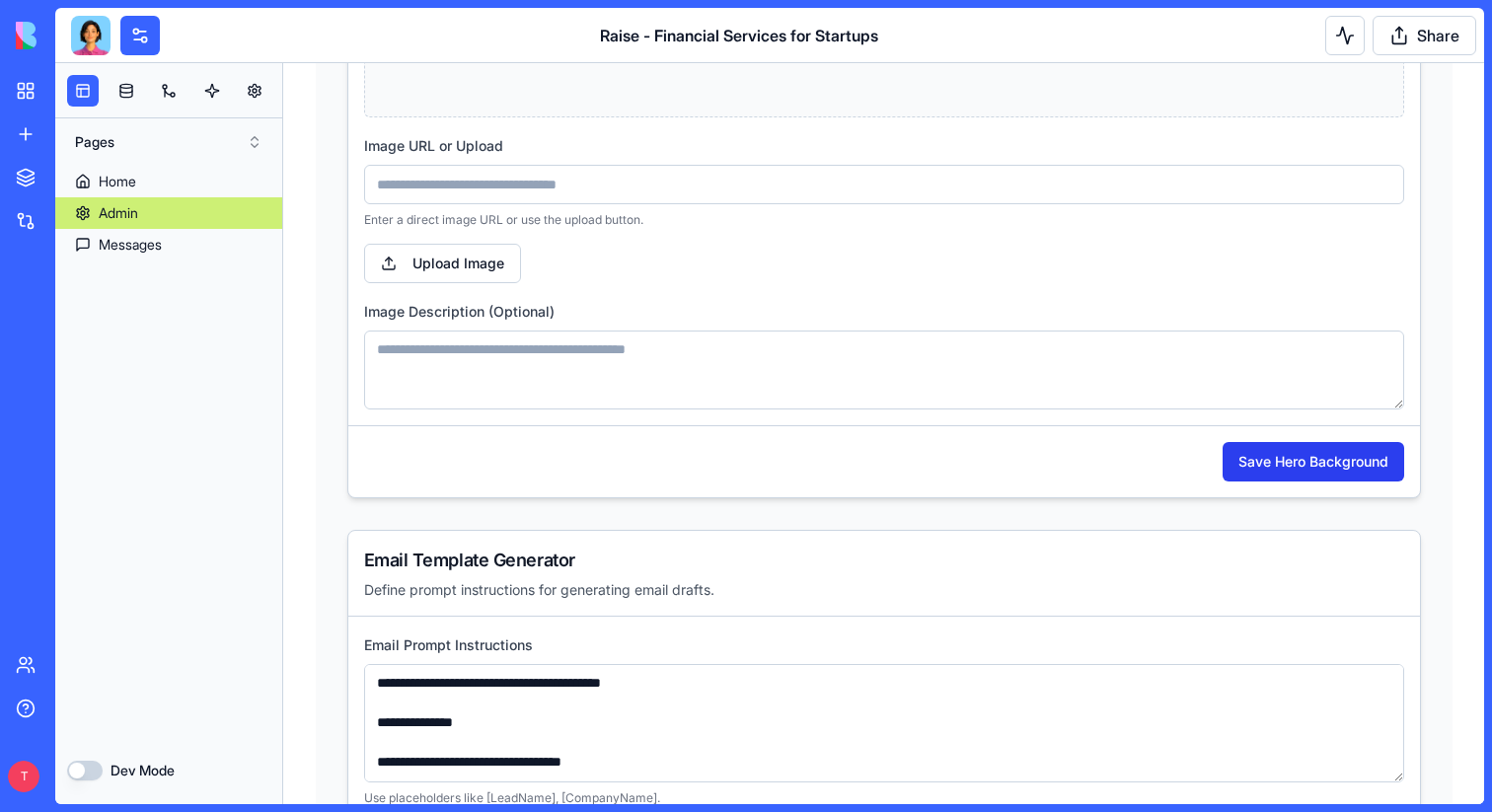 scroll, scrollTop: 5229, scrollLeft: 0, axis: vertical 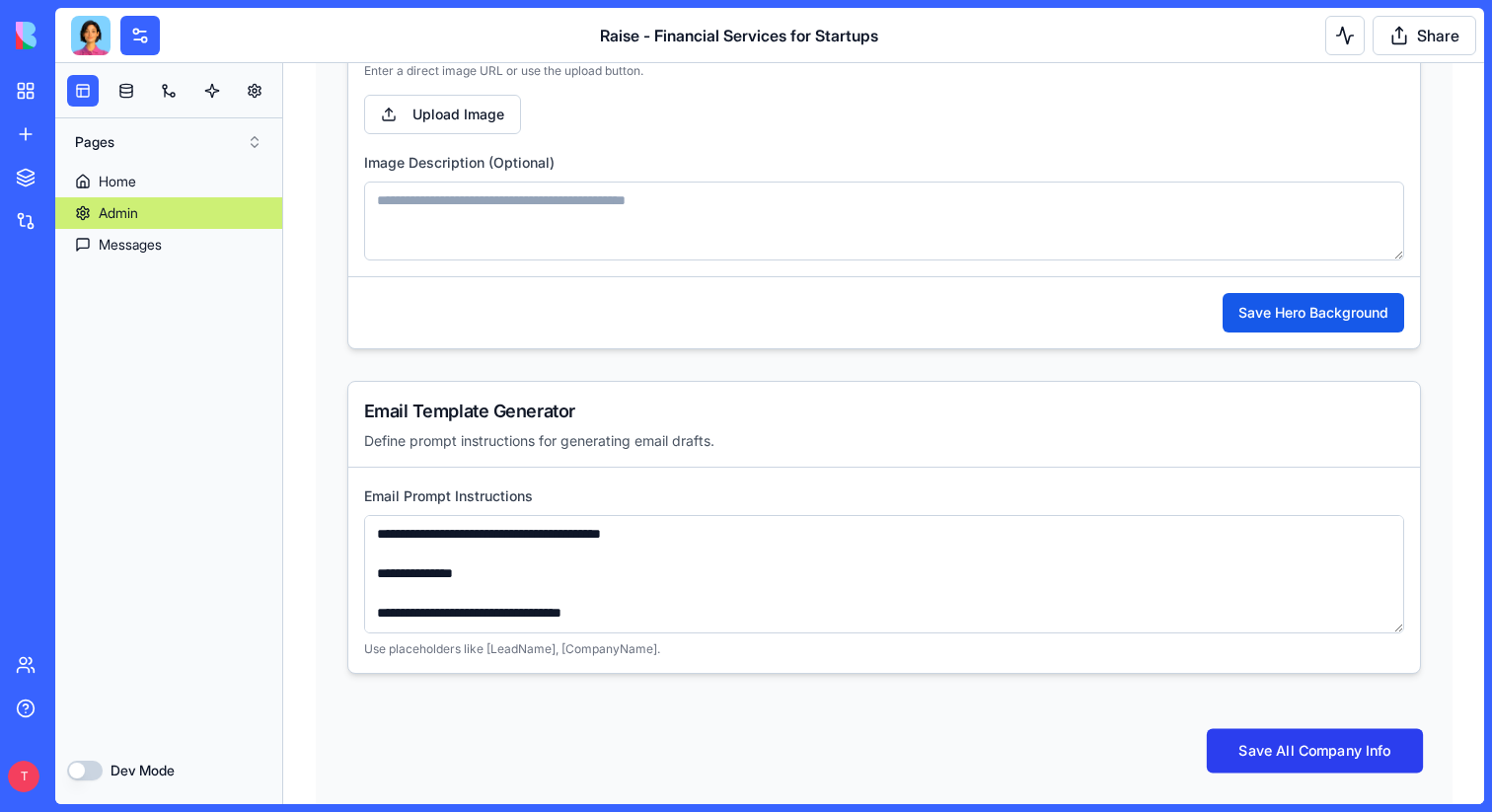 click on "Save All Company Info" at bounding box center [1313, 751] 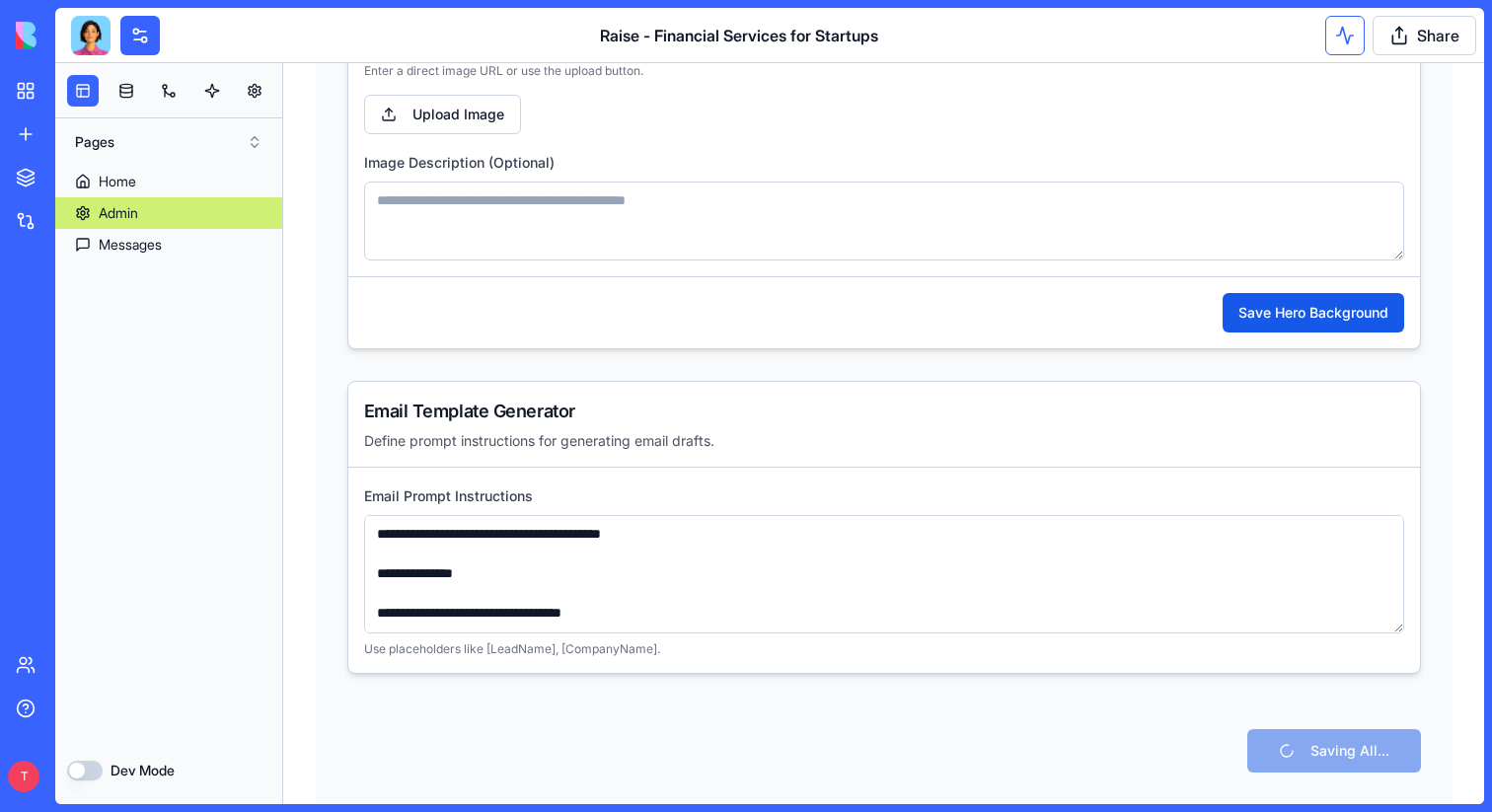 click at bounding box center [1345, 36] 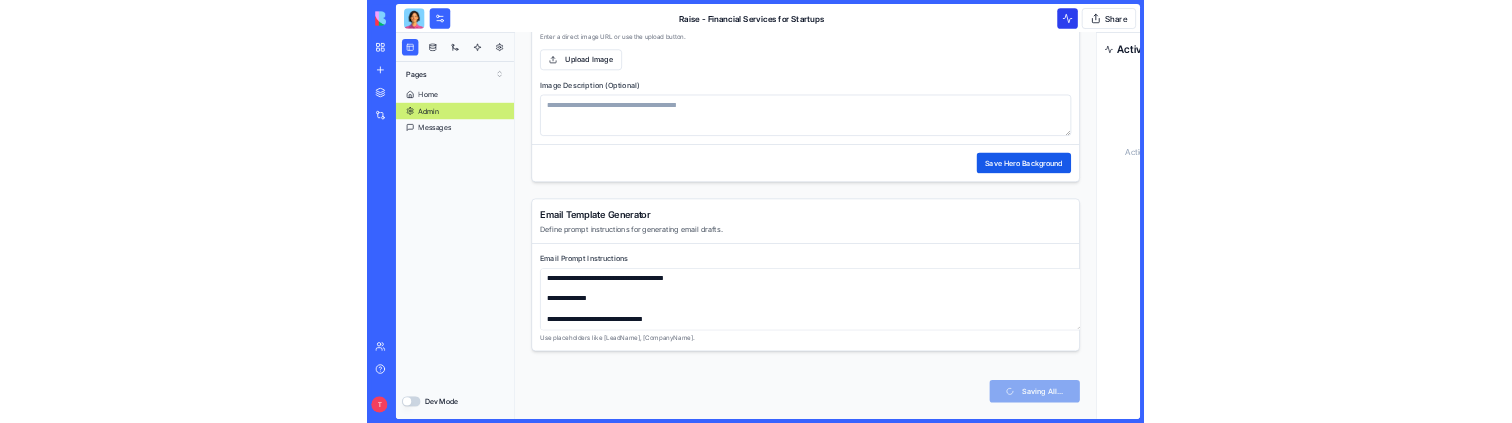 scroll, scrollTop: 5316, scrollLeft: 0, axis: vertical 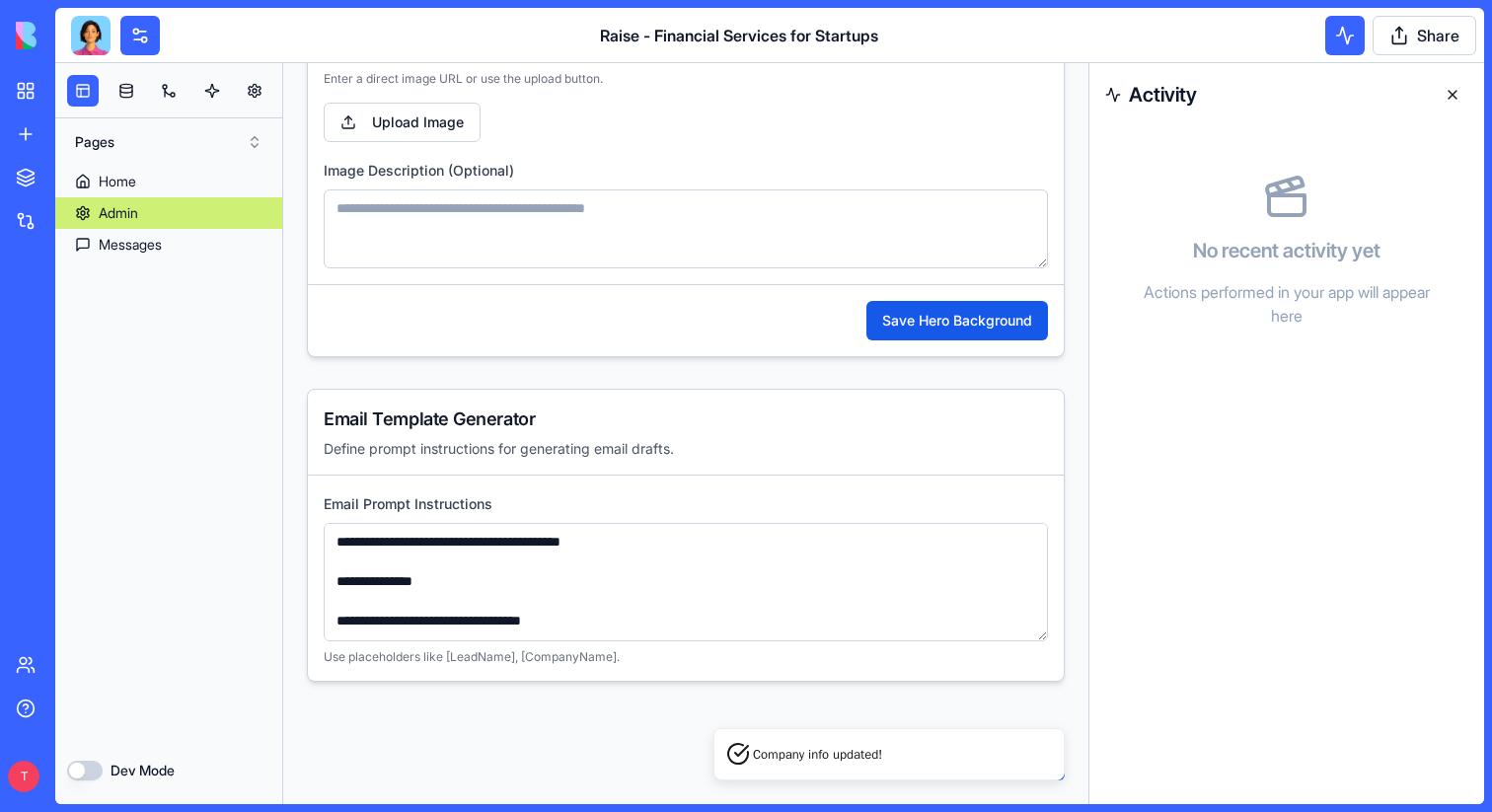 type 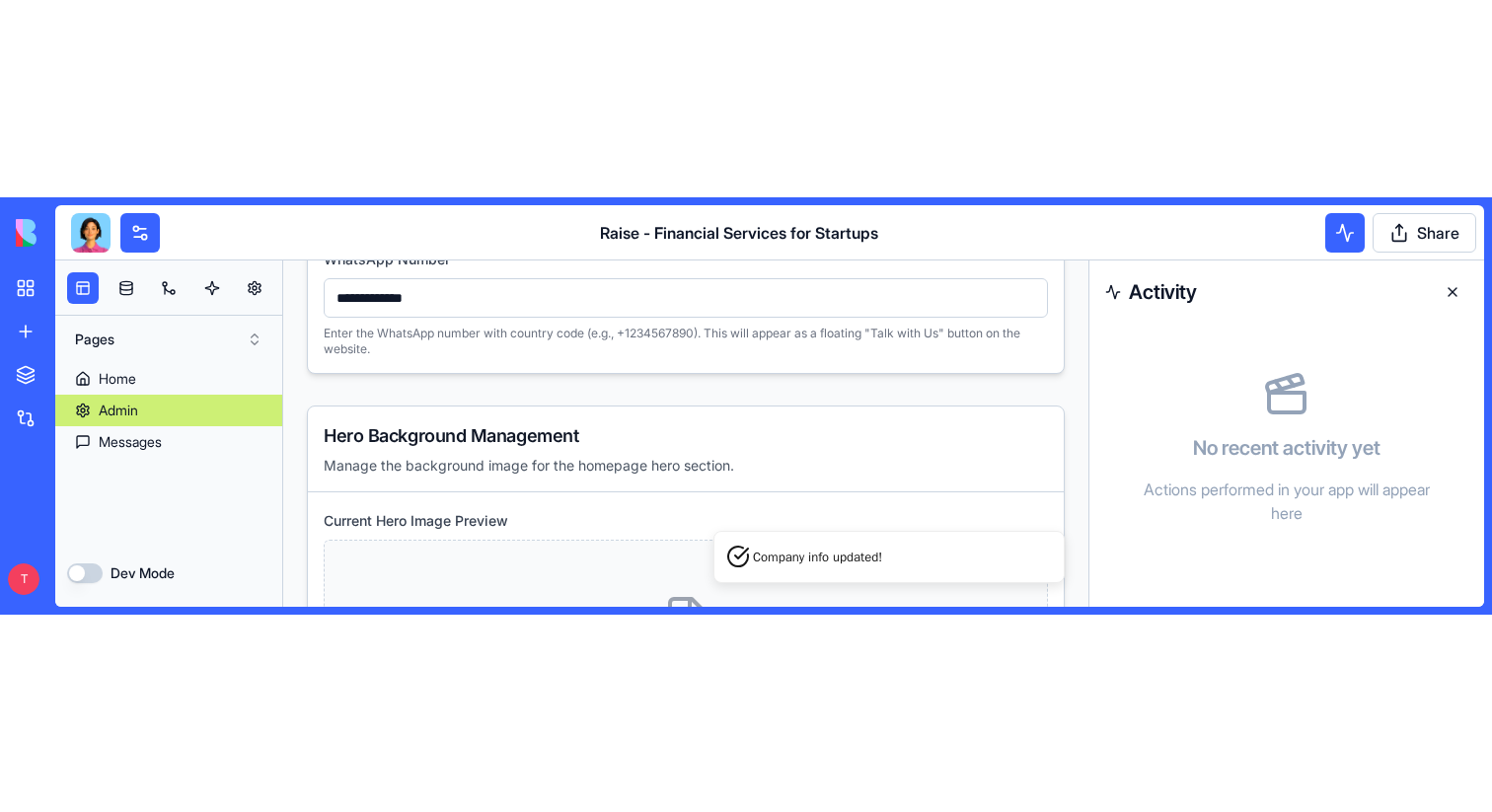 scroll, scrollTop: 4604, scrollLeft: 0, axis: vertical 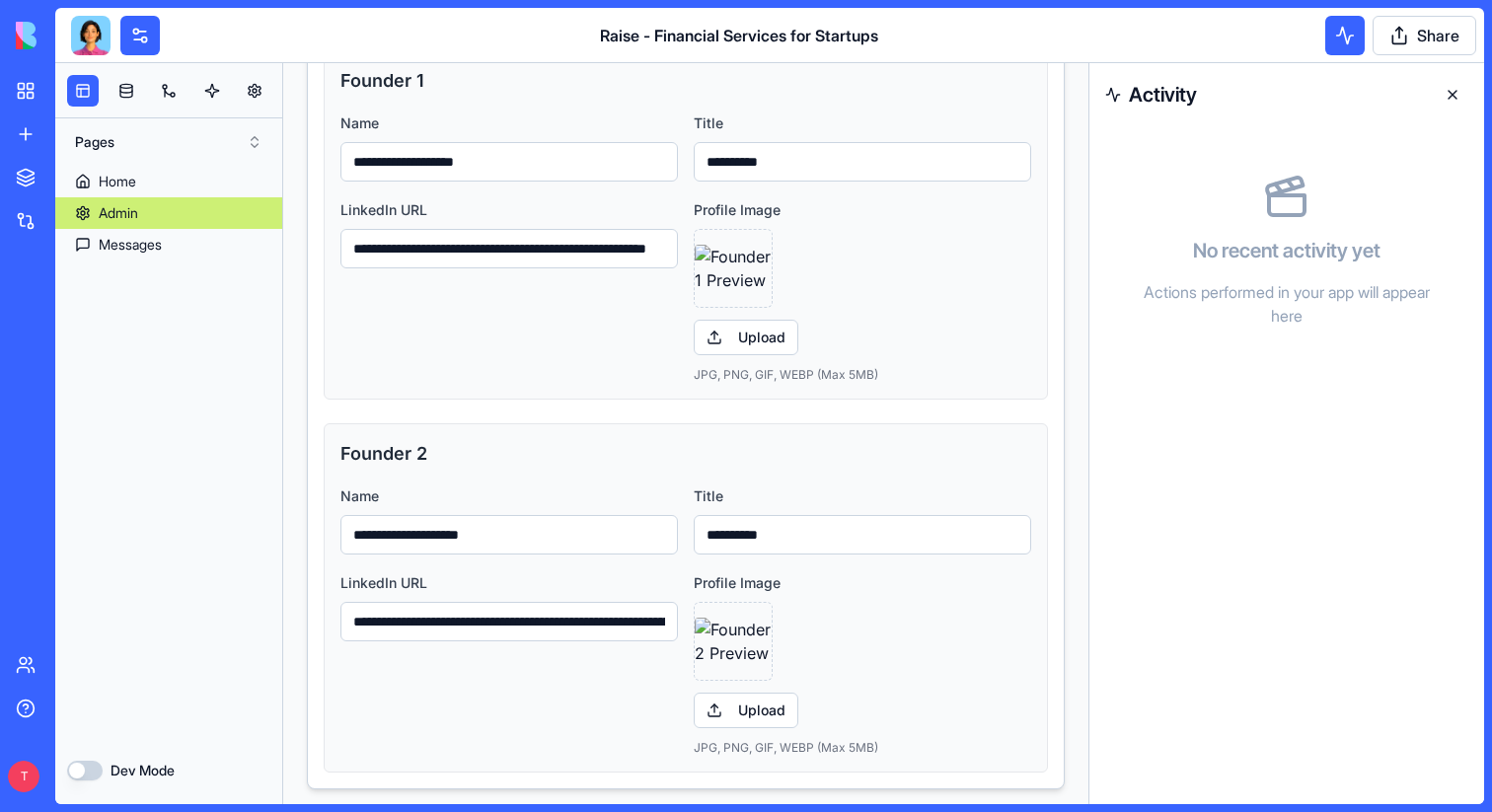 click on "**********" at bounding box center (509, 162) 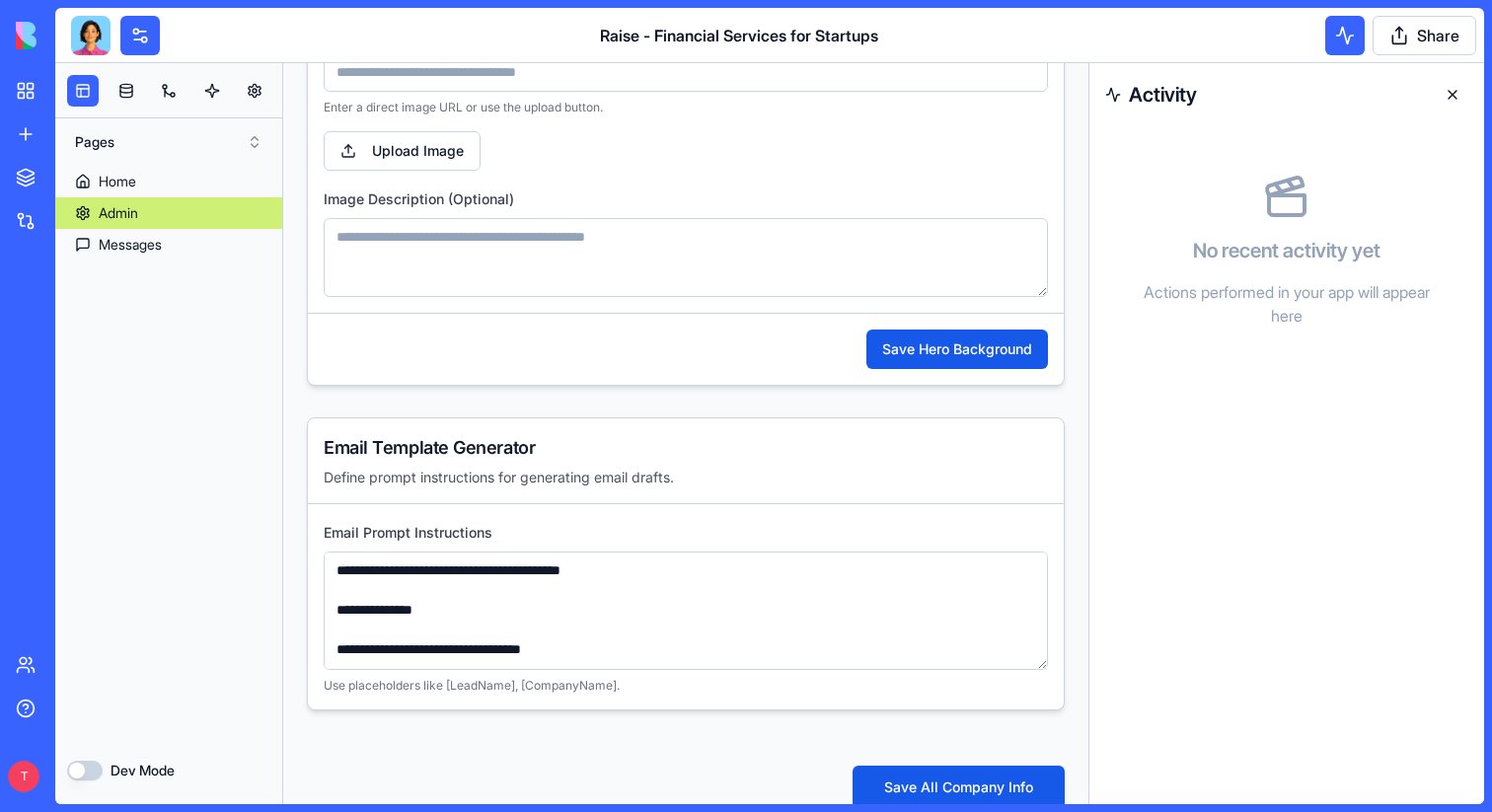 scroll, scrollTop: 5245, scrollLeft: 0, axis: vertical 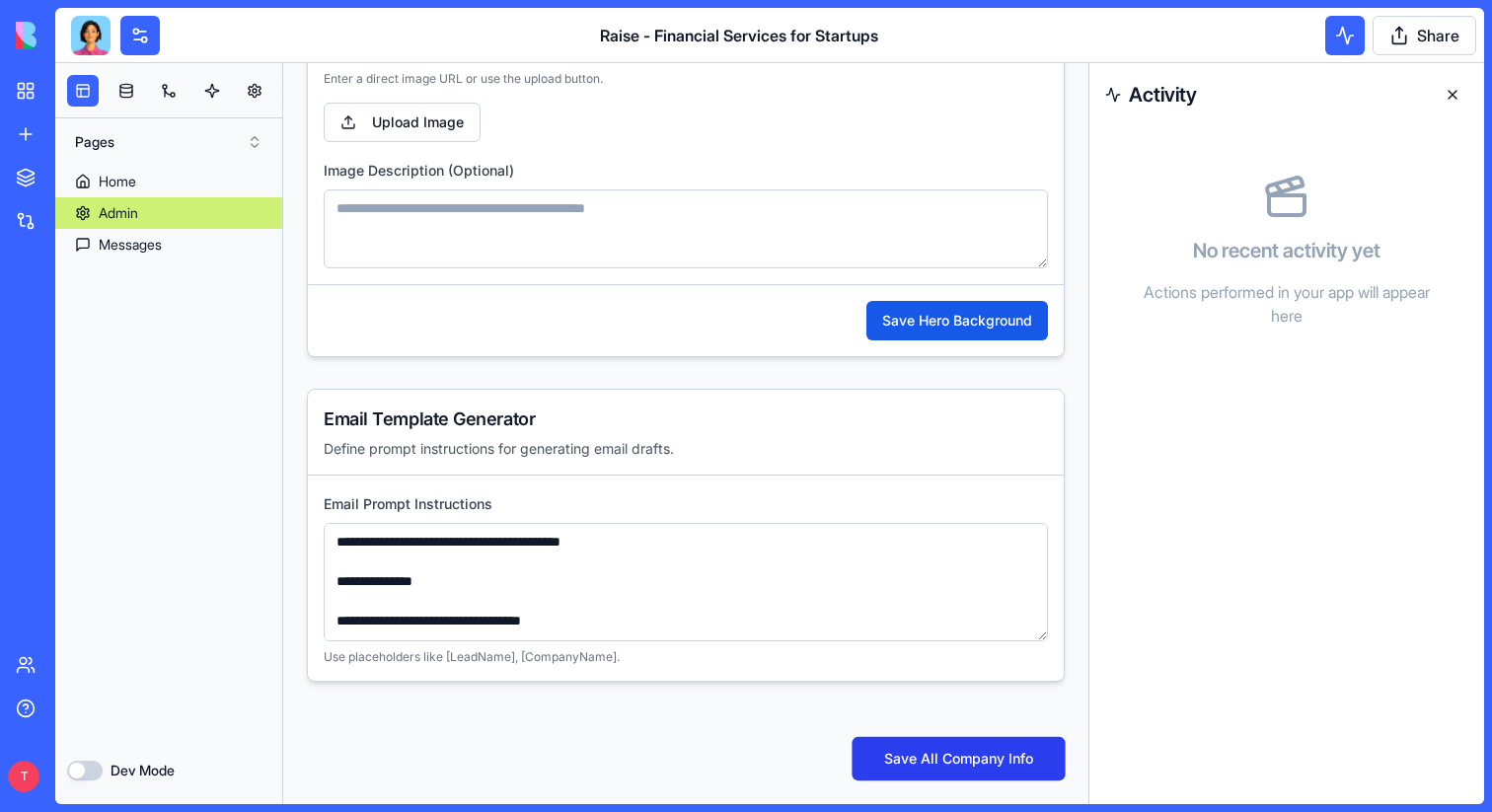 click on "Save All Company Info" at bounding box center (958, 759) 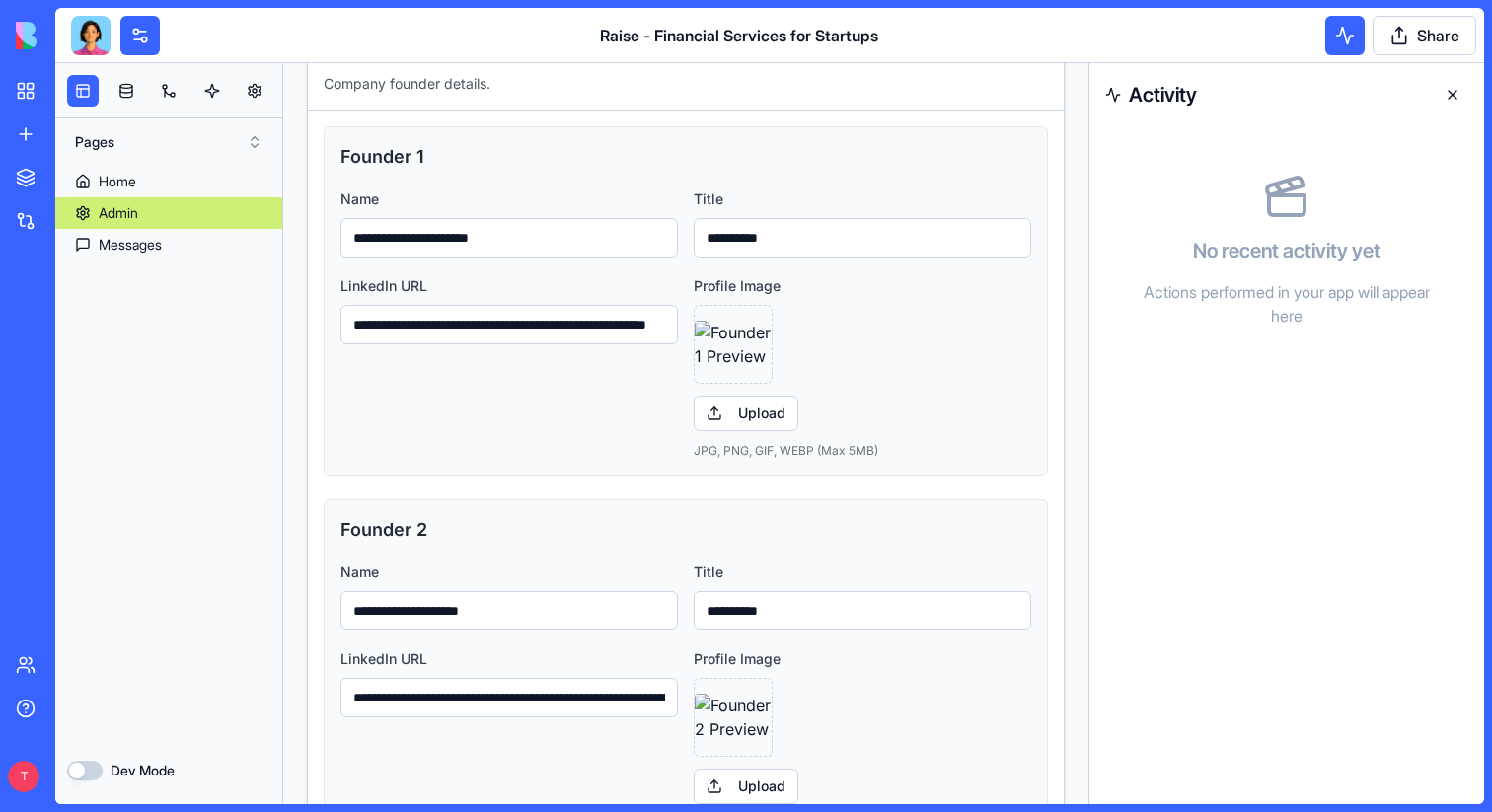 scroll, scrollTop: 2524, scrollLeft: 0, axis: vertical 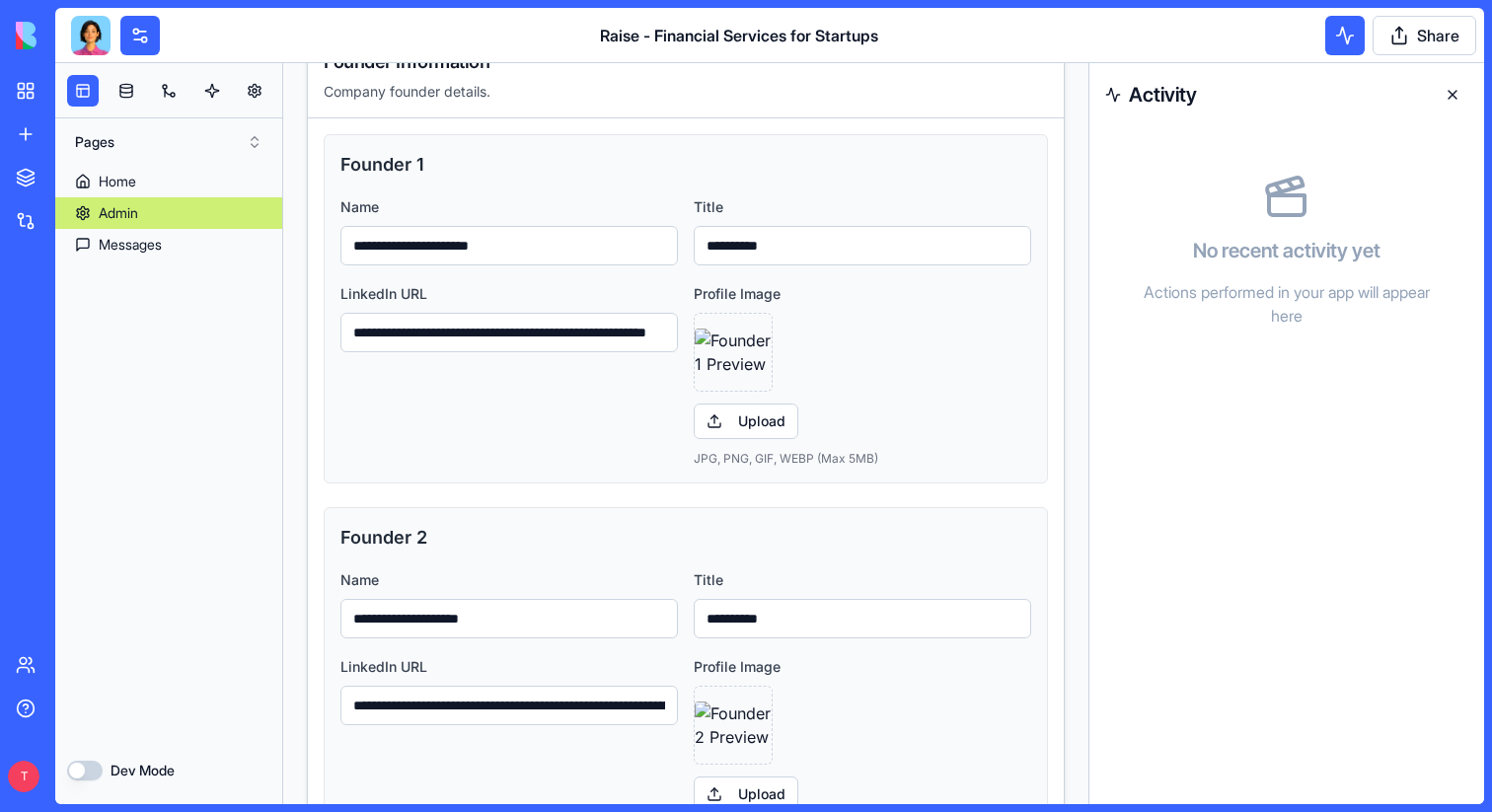 click on "**********" at bounding box center (509, 246) 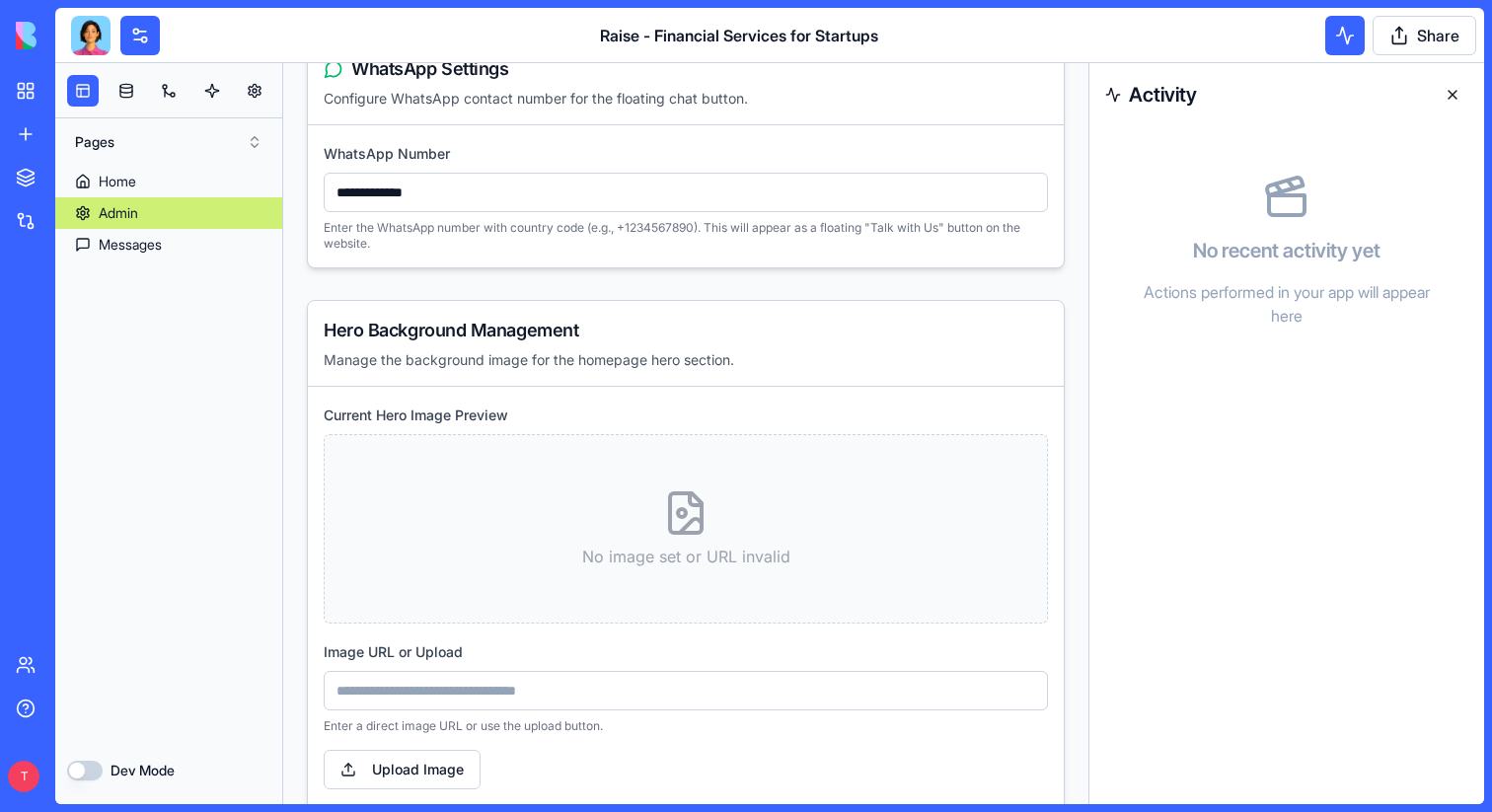 scroll, scrollTop: 5245, scrollLeft: 0, axis: vertical 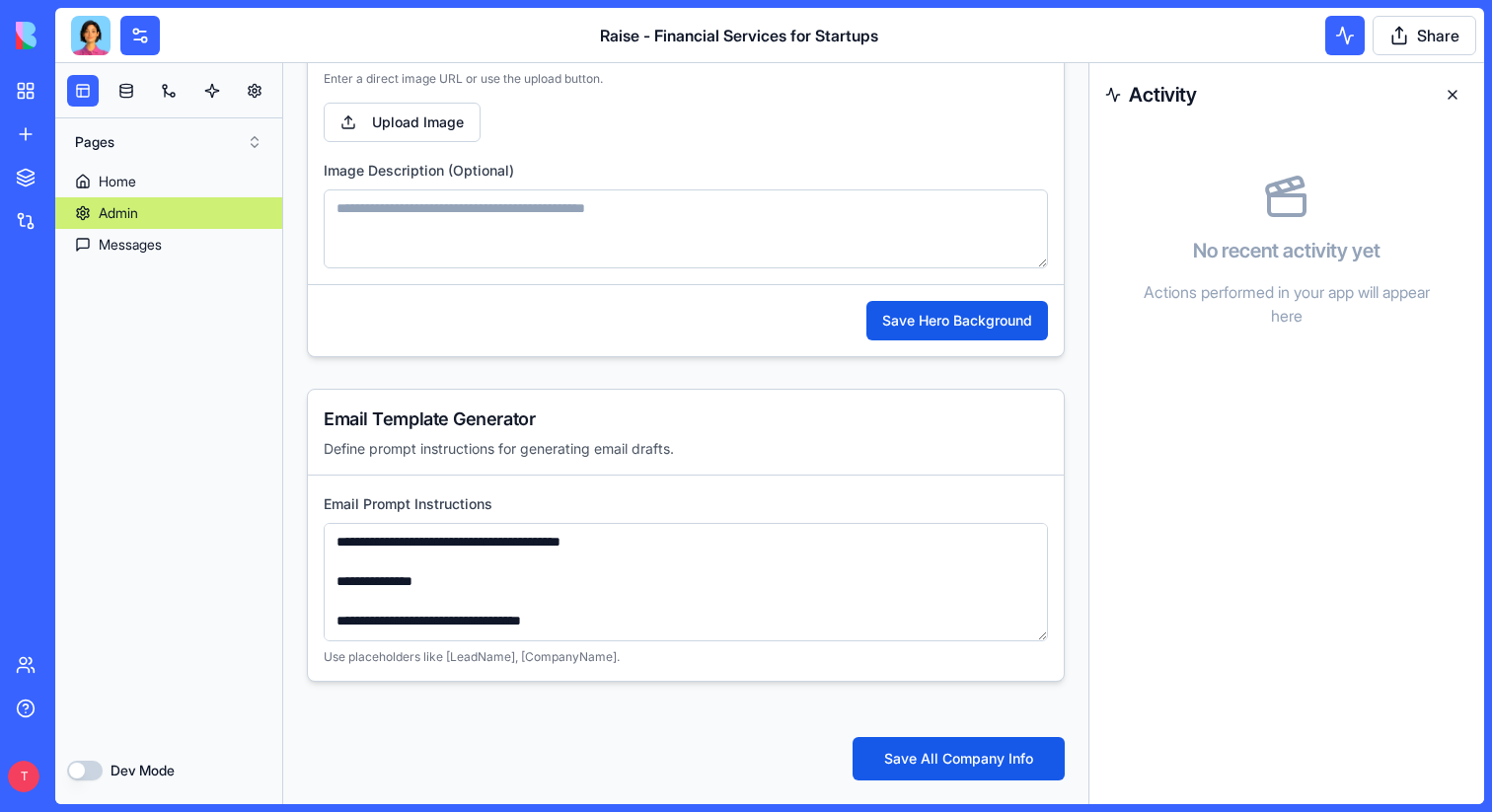 type on "**********" 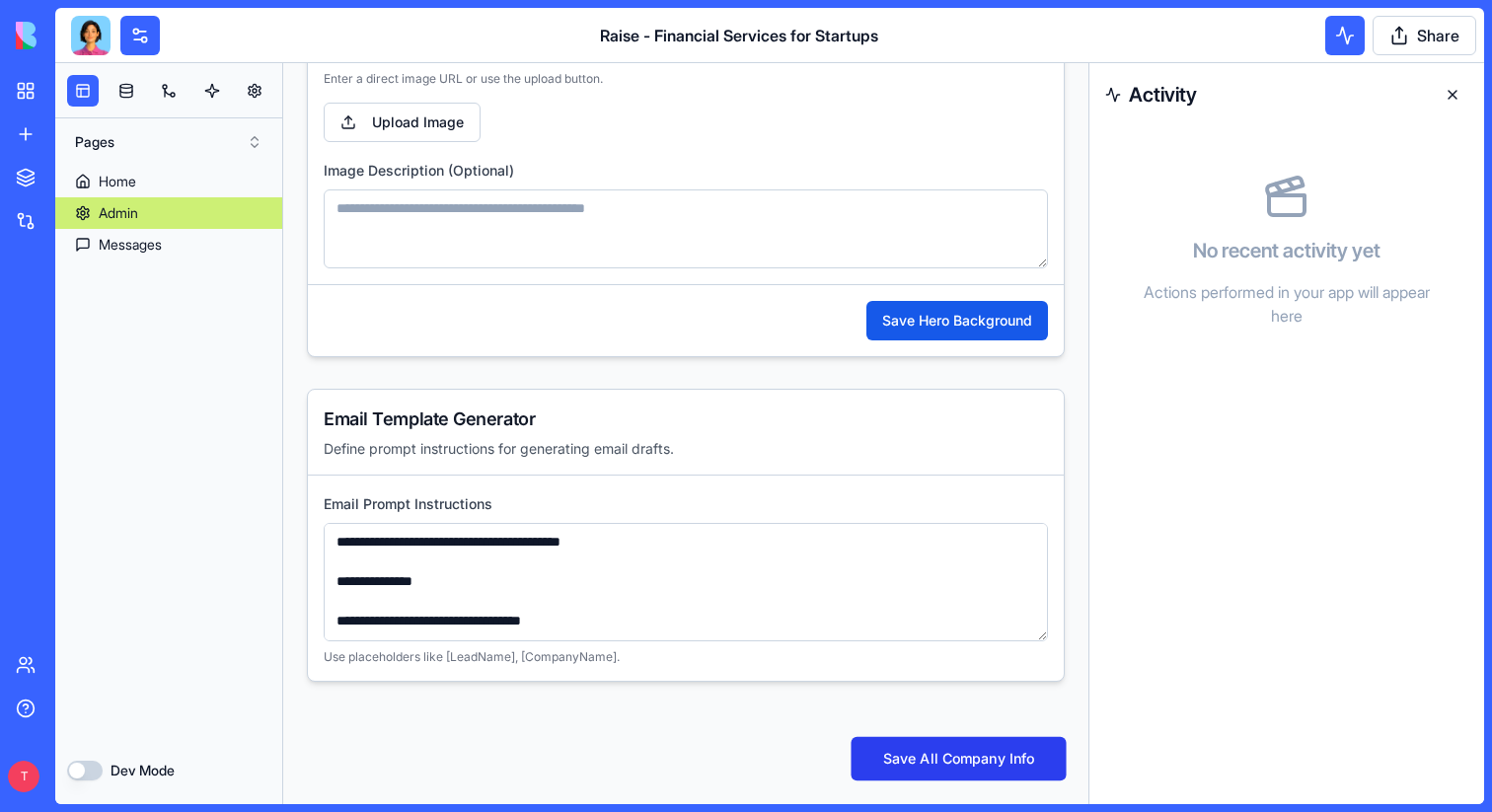 click on "Save All Company Info" at bounding box center (958, 759) 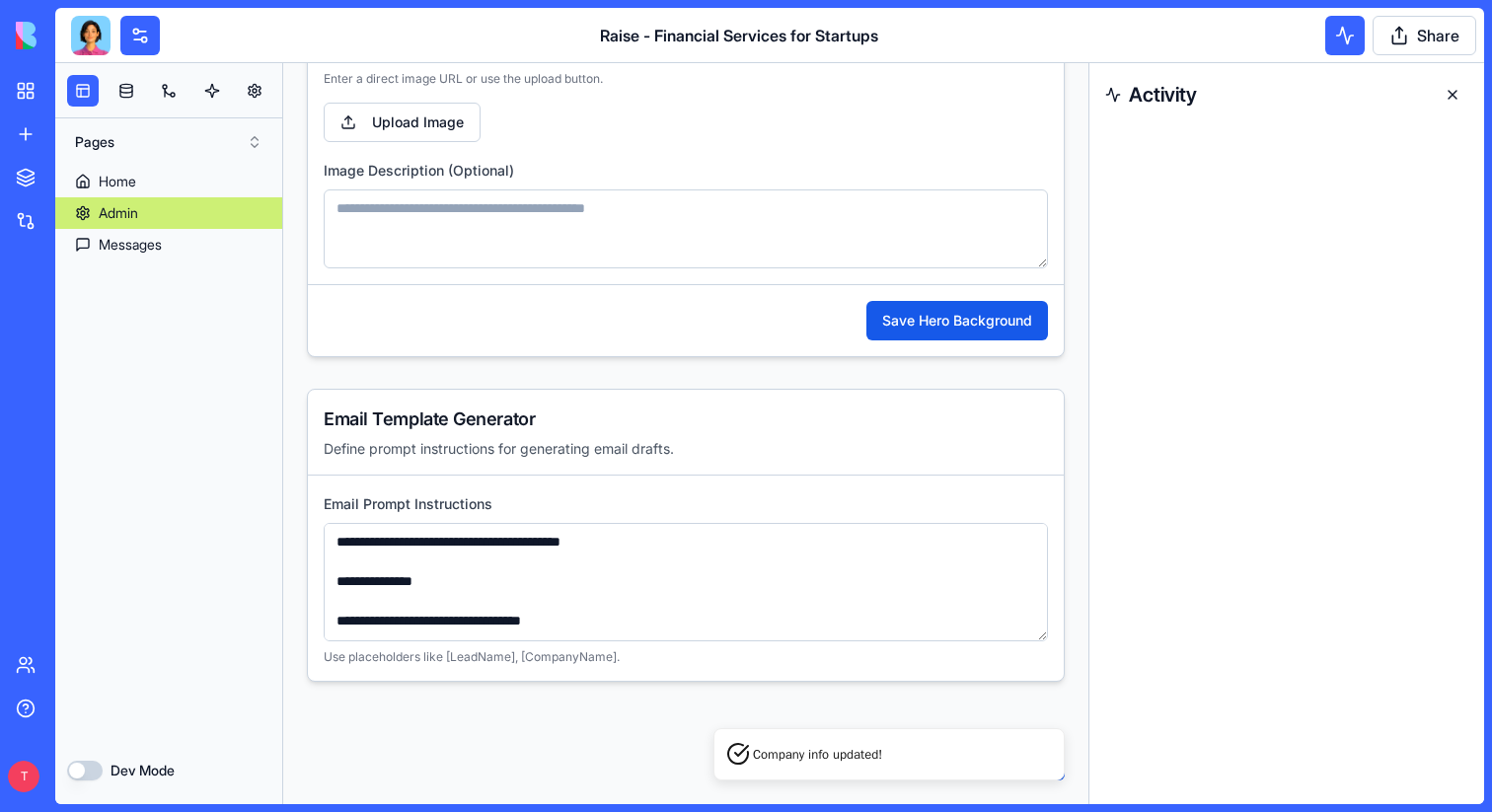 select on "**********" 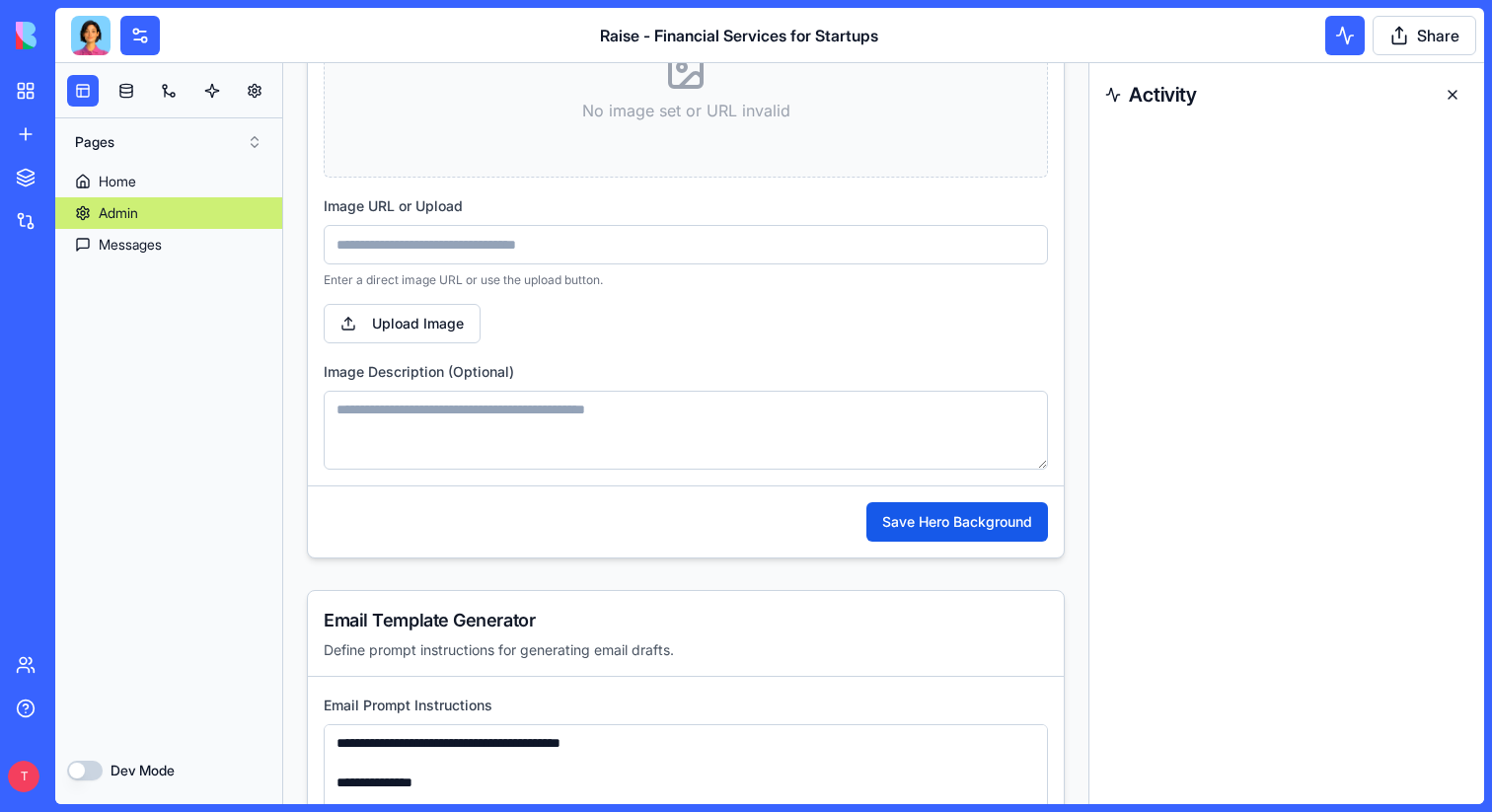 scroll, scrollTop: 4994, scrollLeft: 0, axis: vertical 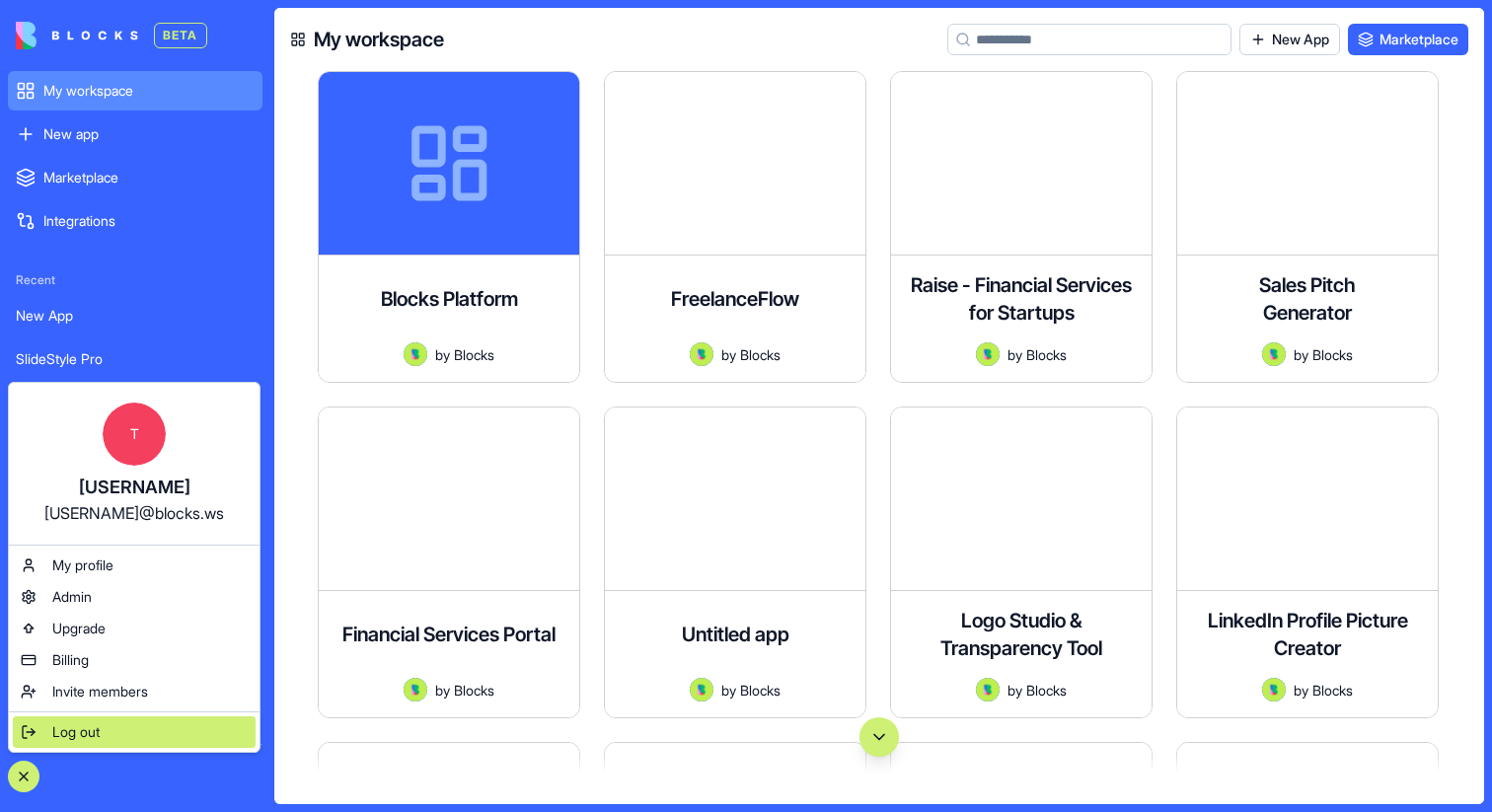 click on "Log out" at bounding box center [134, 732] 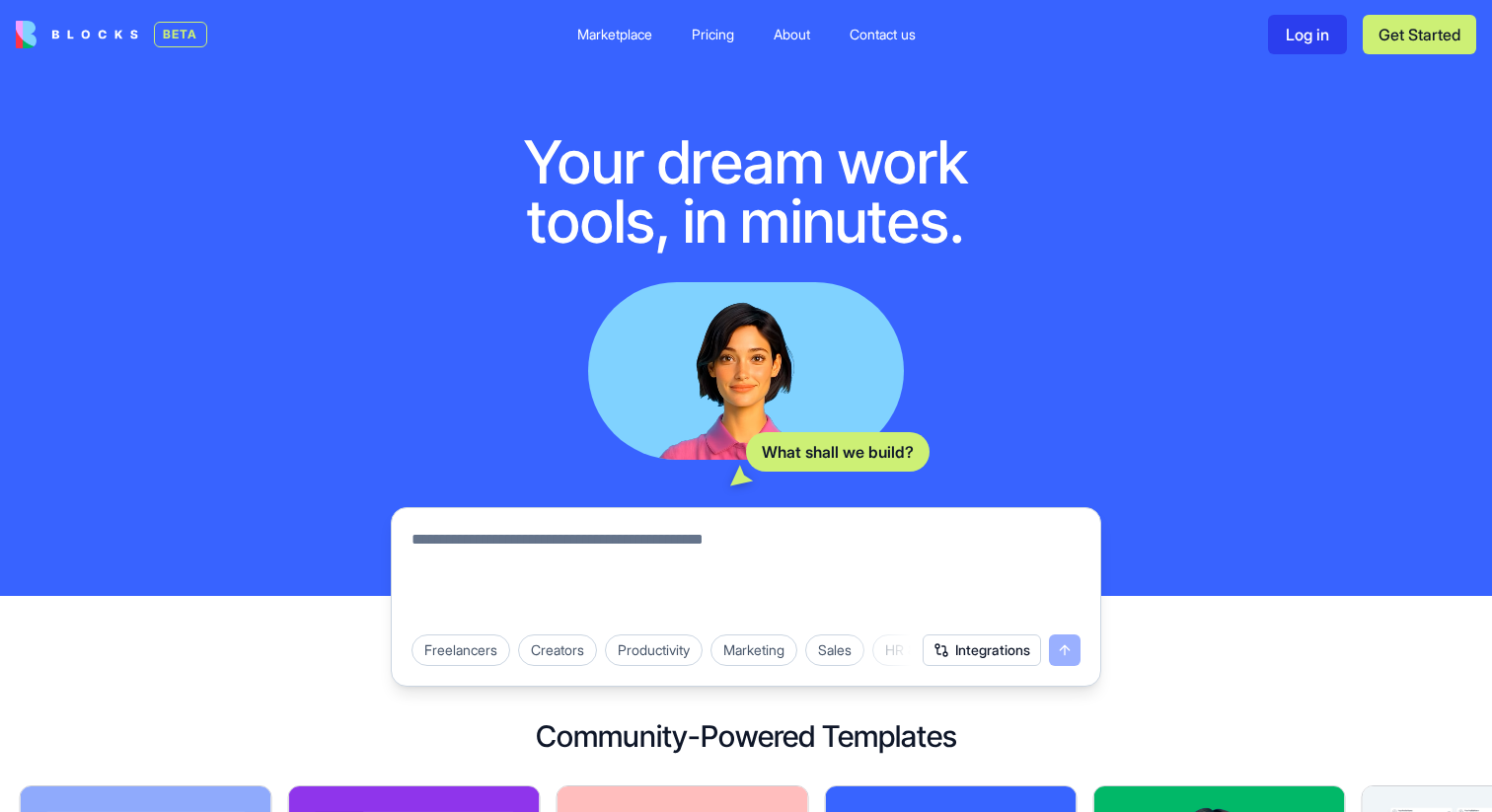 click on "Log in" at bounding box center [1307, 35] 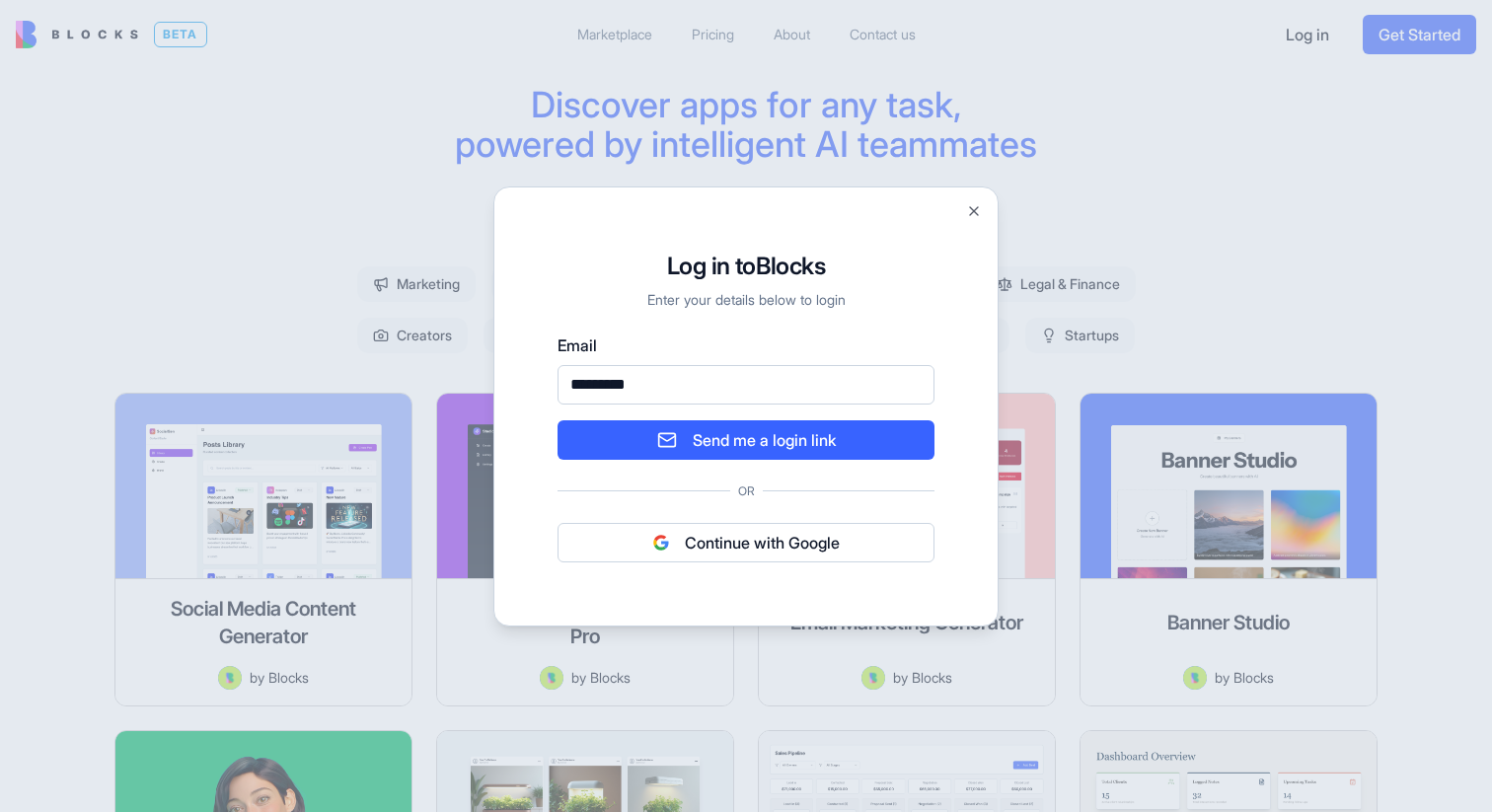 type on "**********" 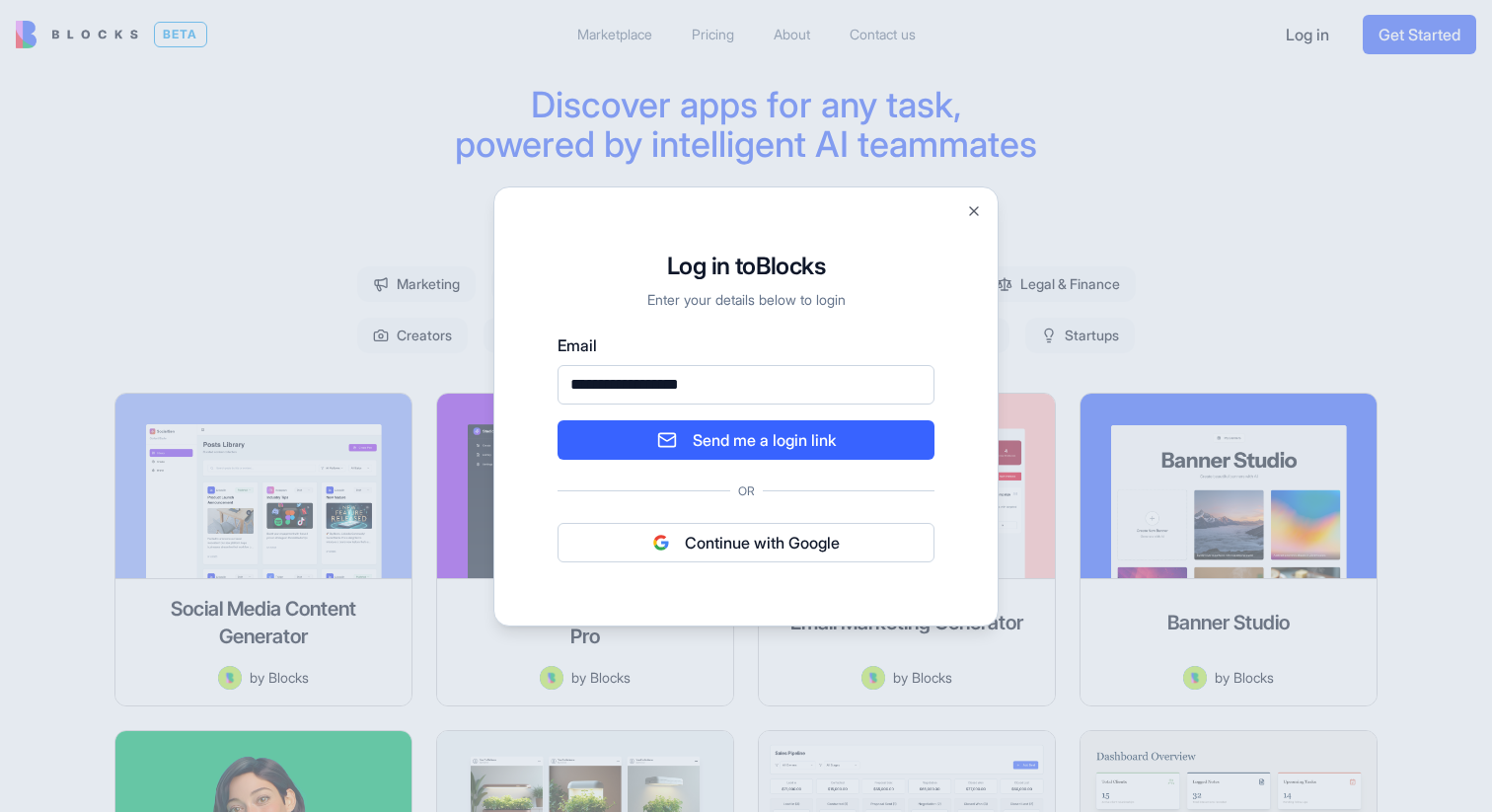 click on "Send me a login link" at bounding box center (746, 440) 